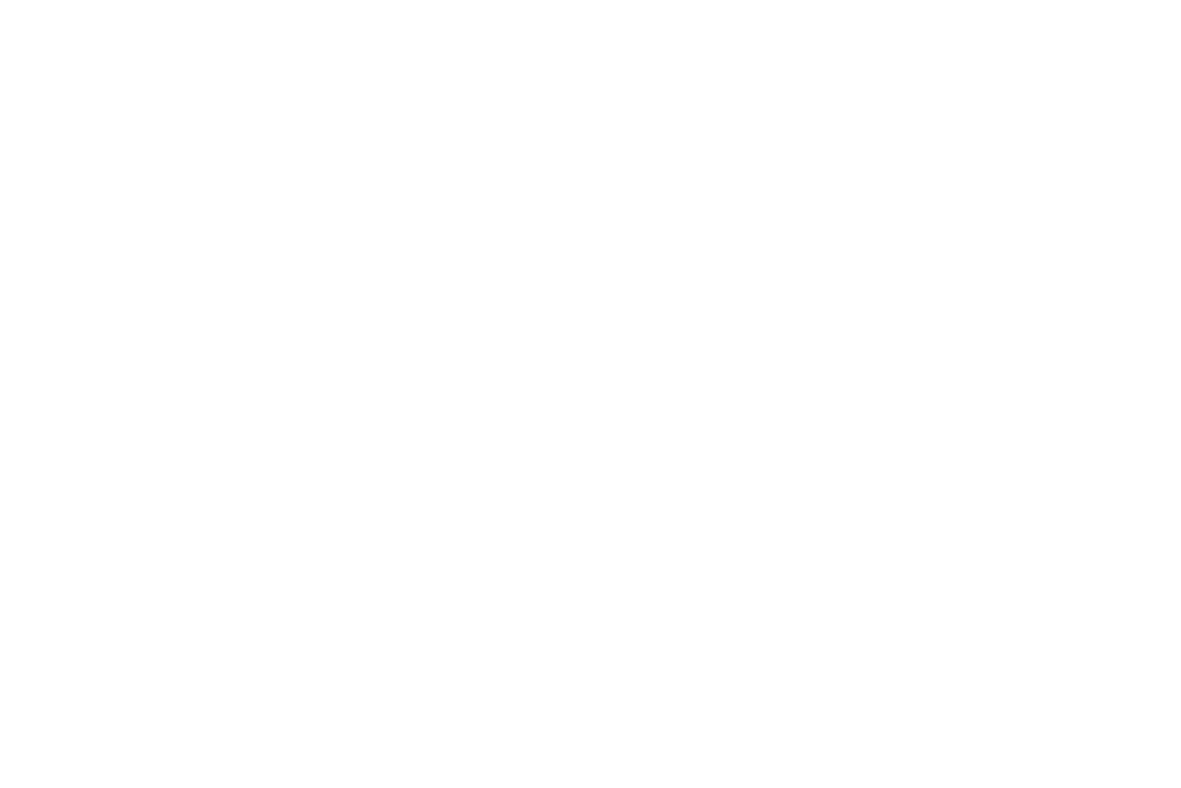 scroll, scrollTop: 0, scrollLeft: 0, axis: both 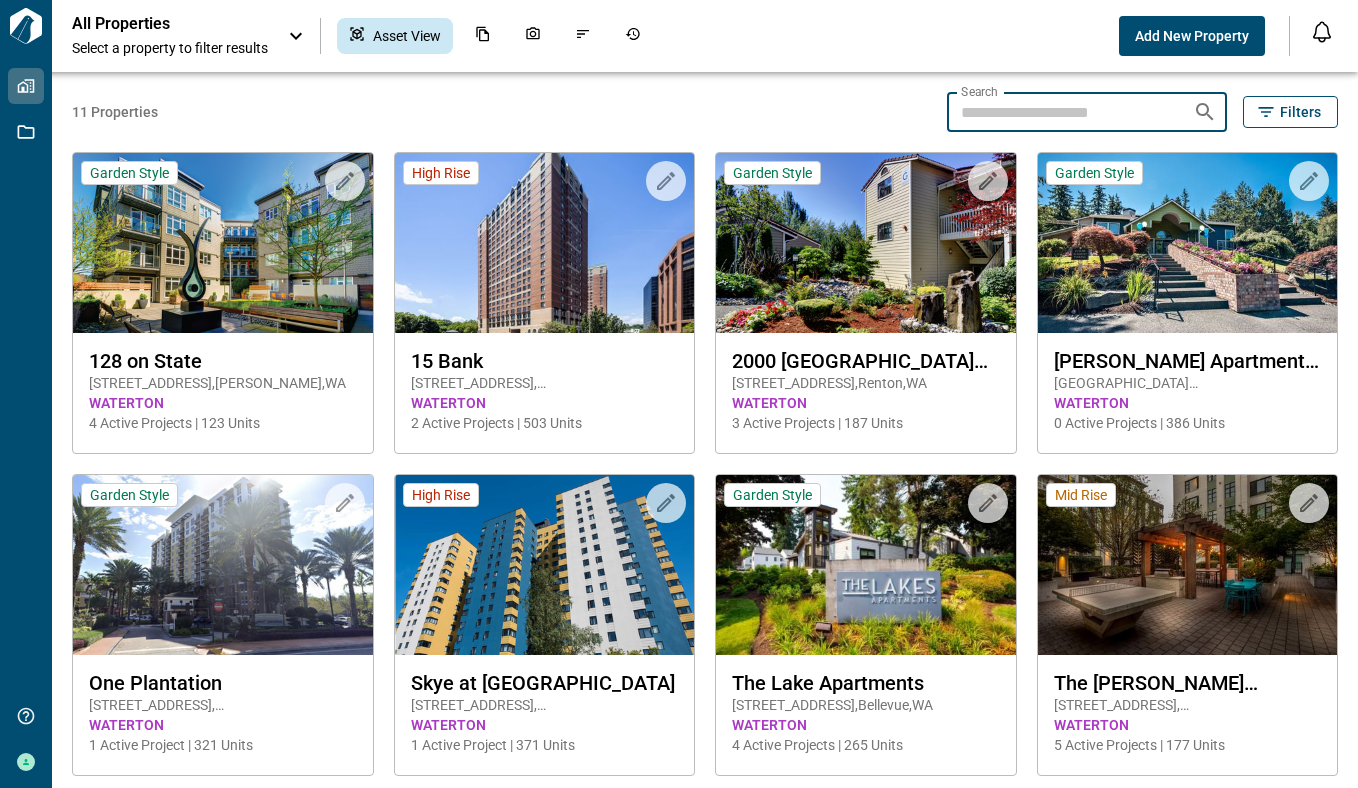 click on "Search" at bounding box center [1062, 112] 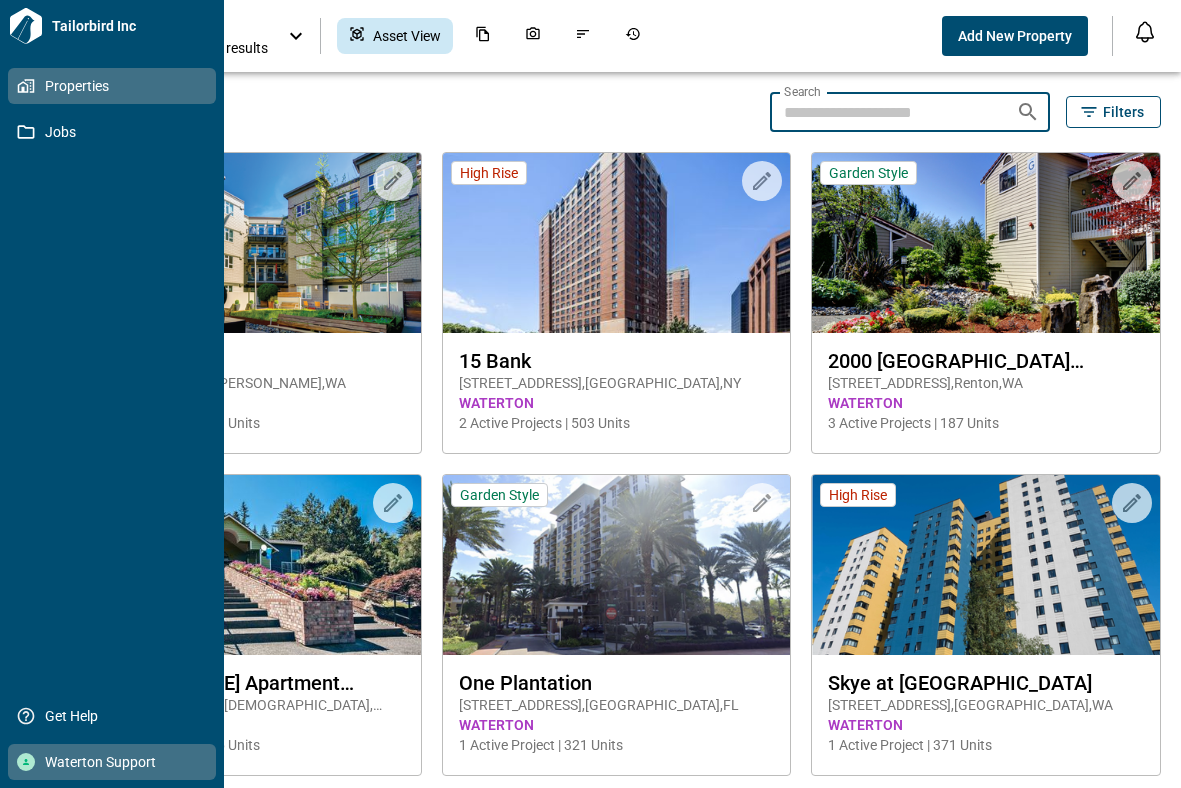 click 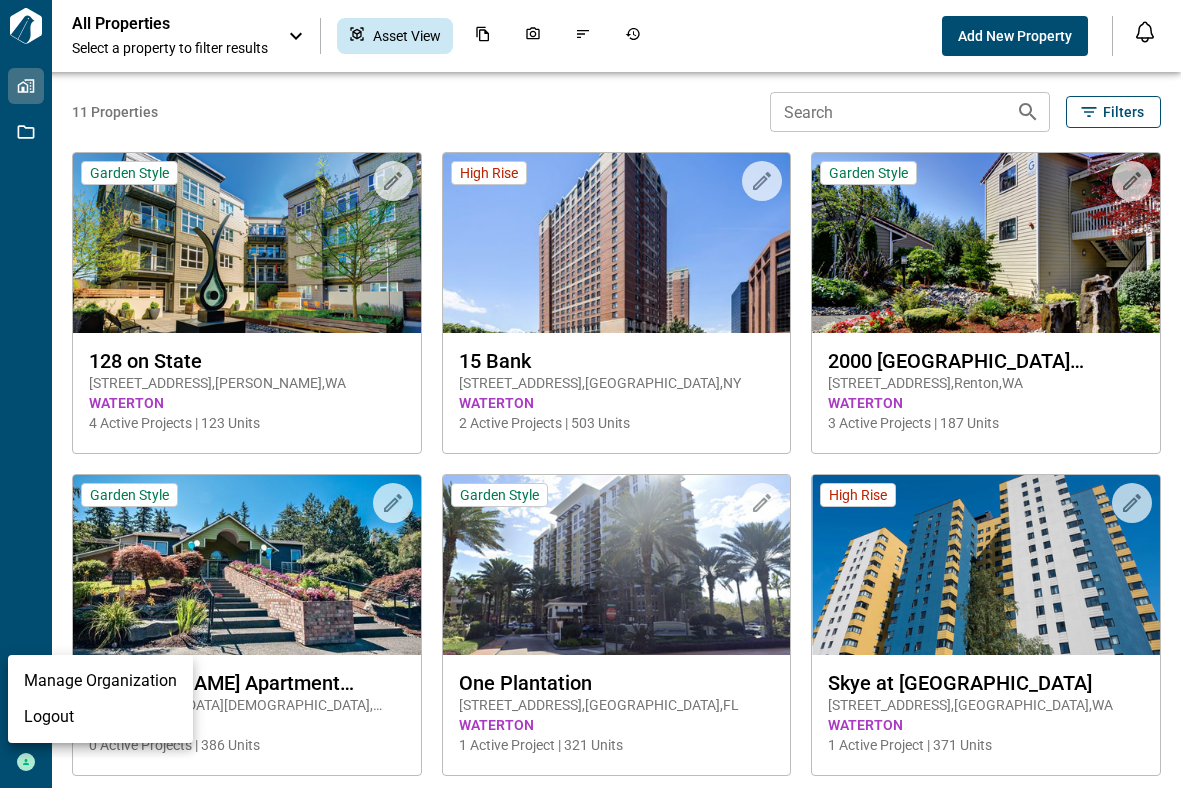 click on "Logout" at bounding box center (100, 717) 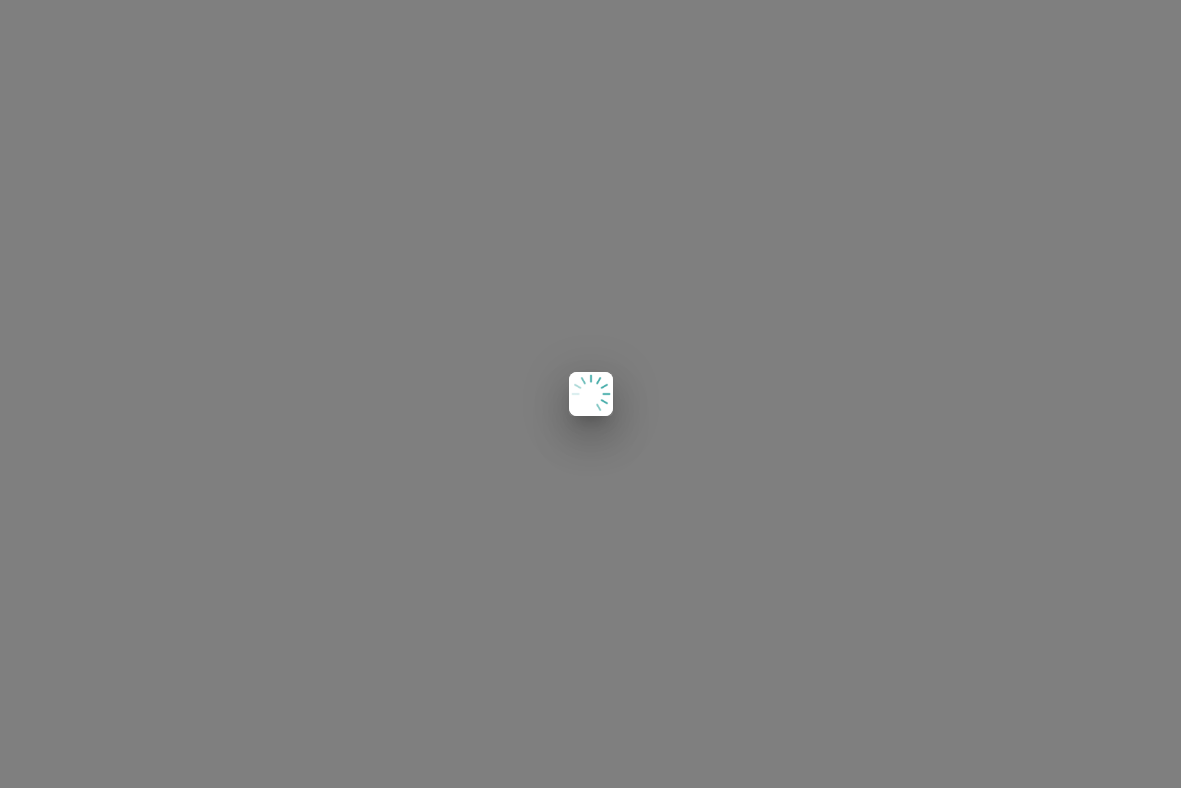 scroll, scrollTop: 0, scrollLeft: 0, axis: both 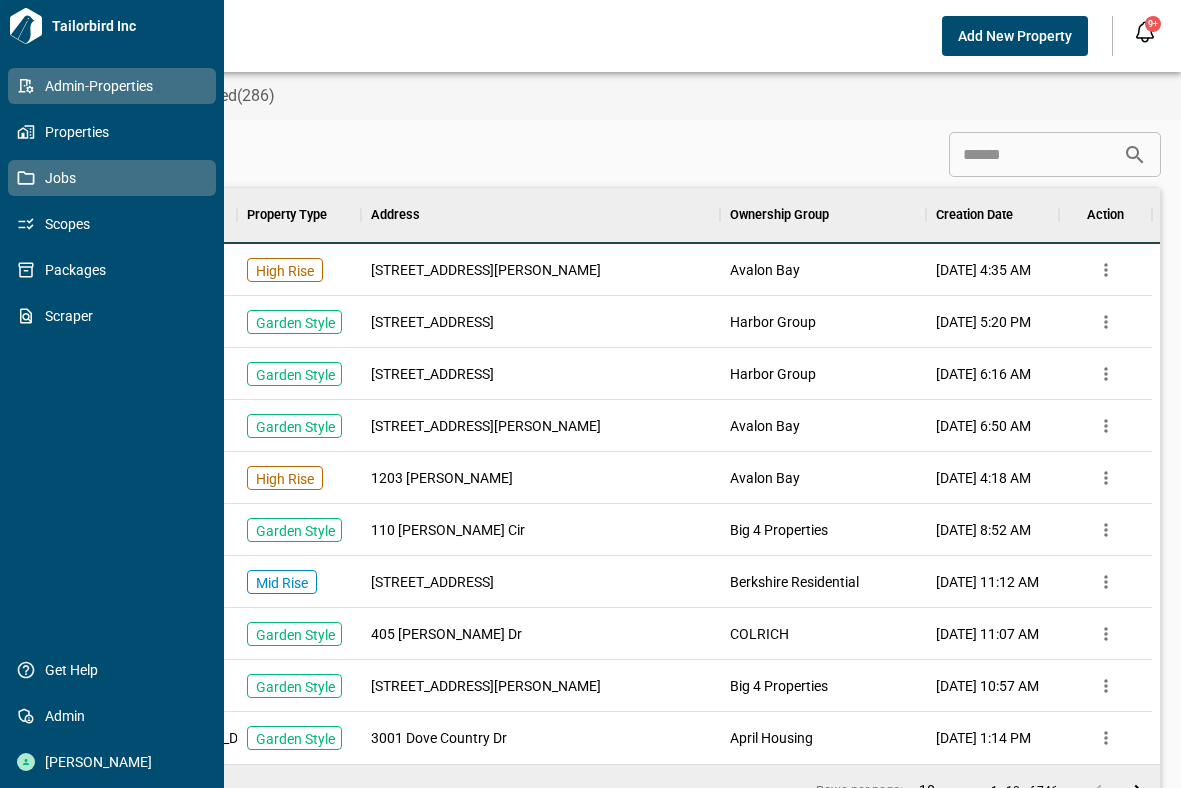 click on "Jobs" at bounding box center [116, 178] 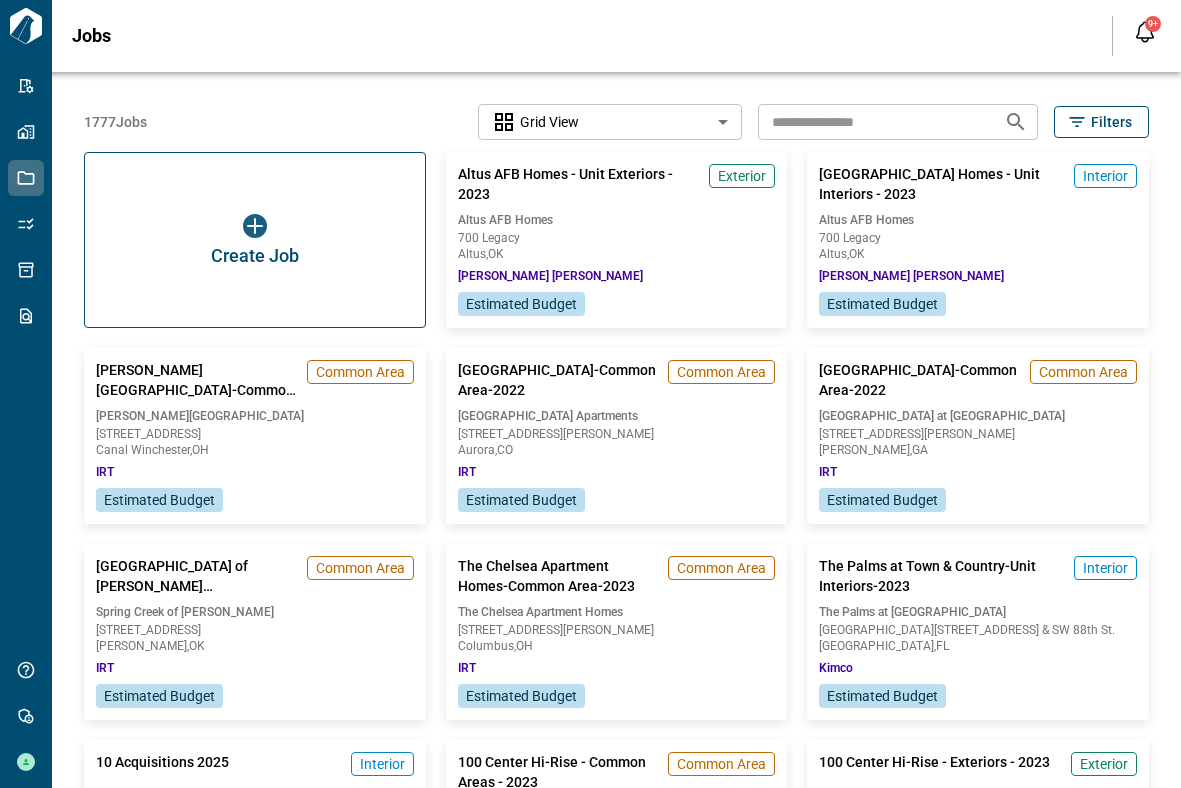 click at bounding box center (873, 121) 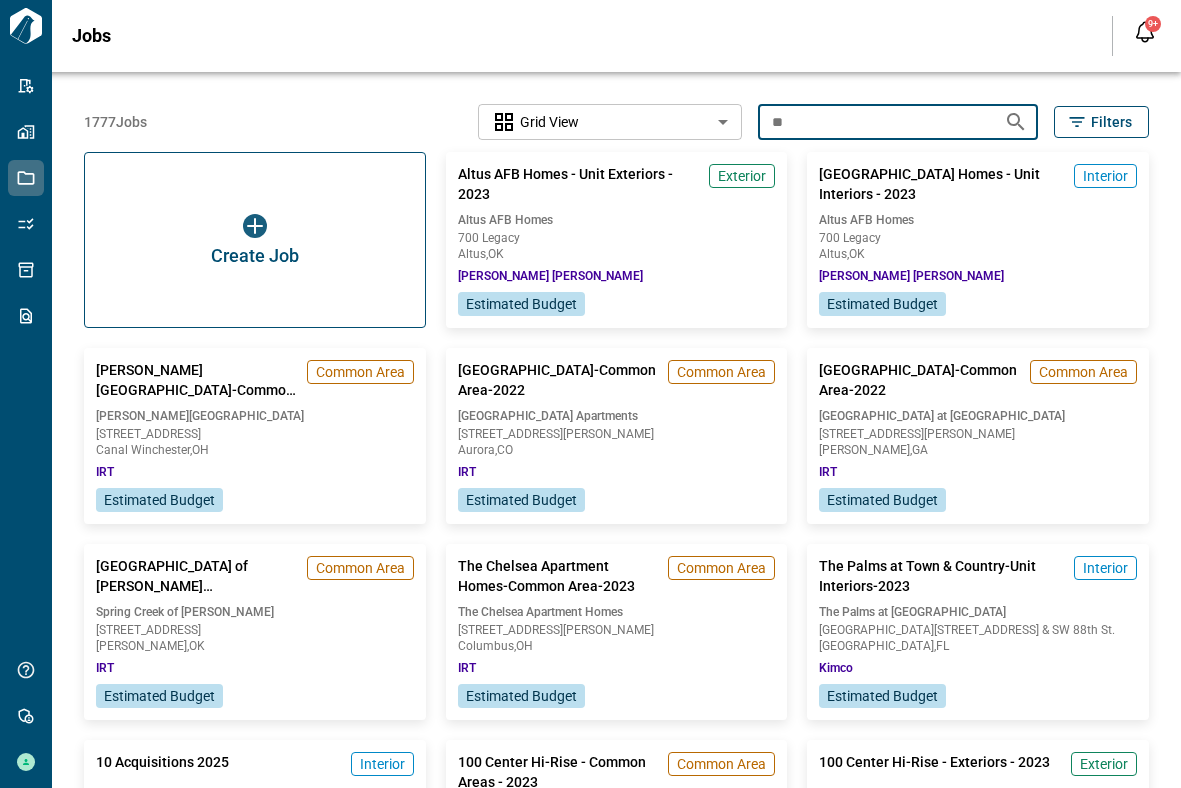 type on "*" 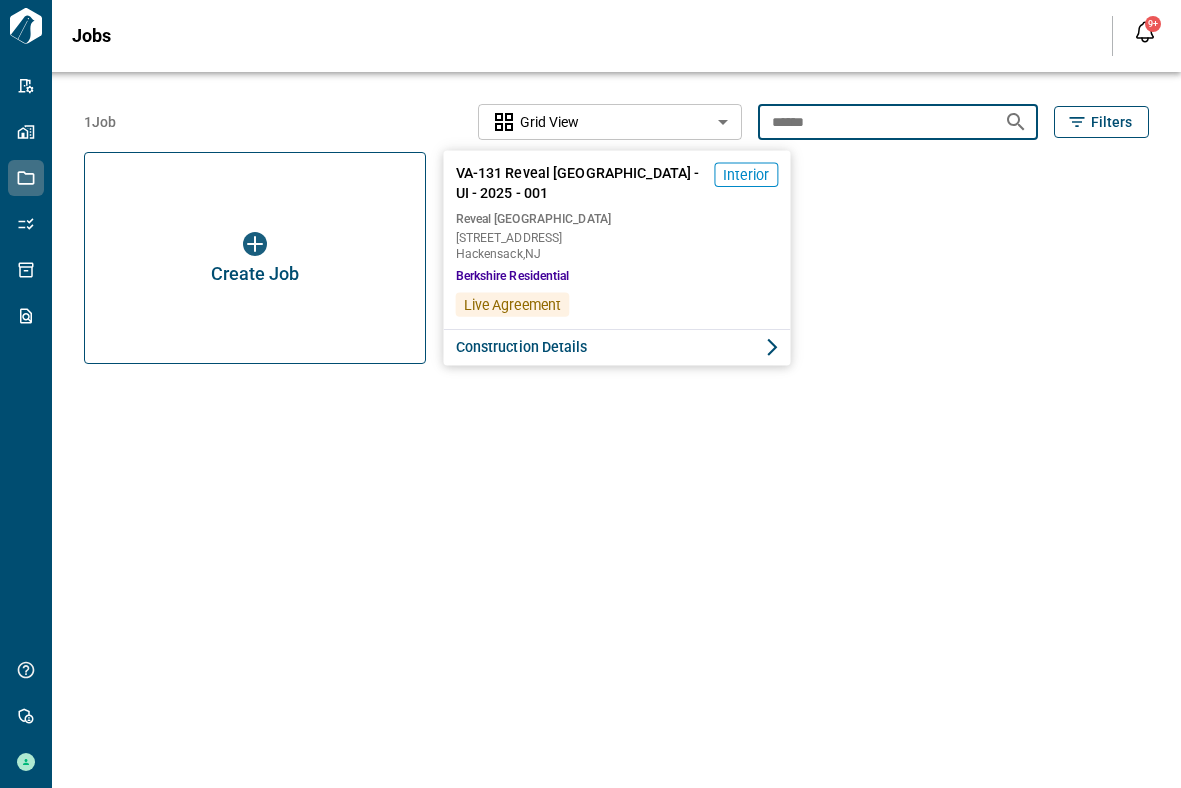 type on "******" 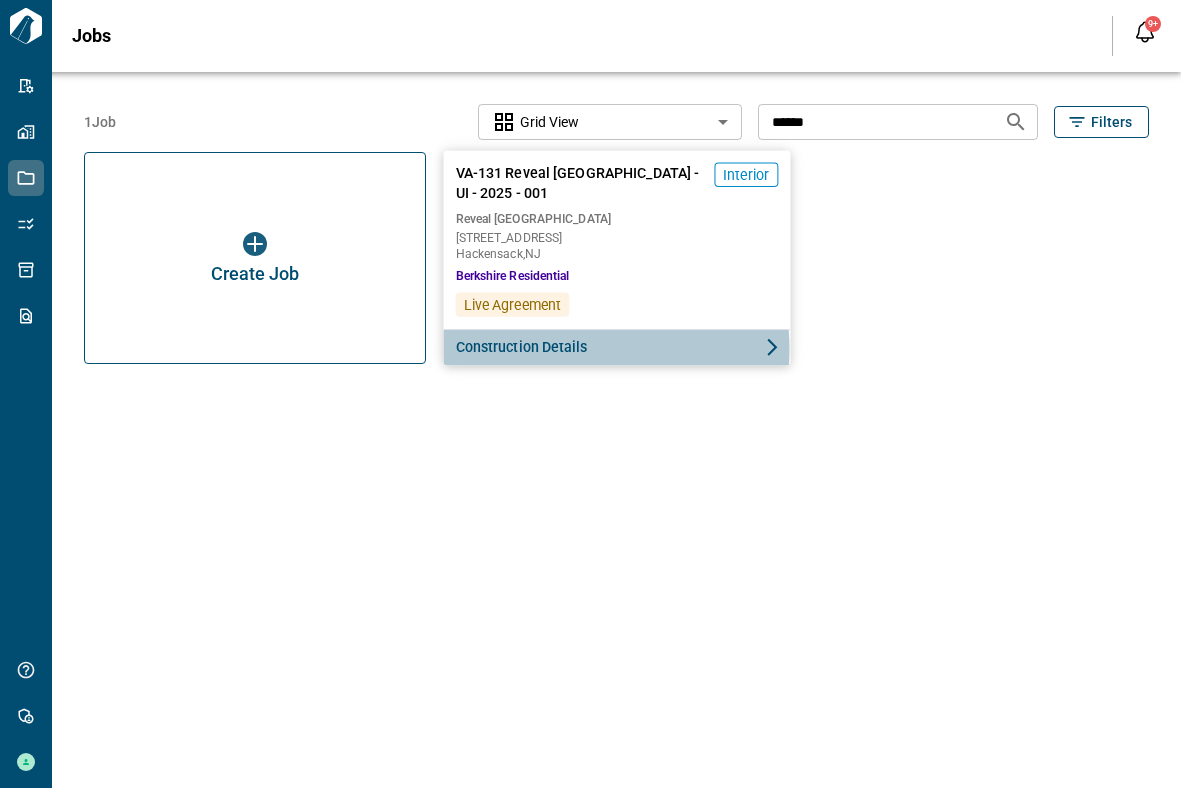 click on "Construction Details" at bounding box center [521, 347] 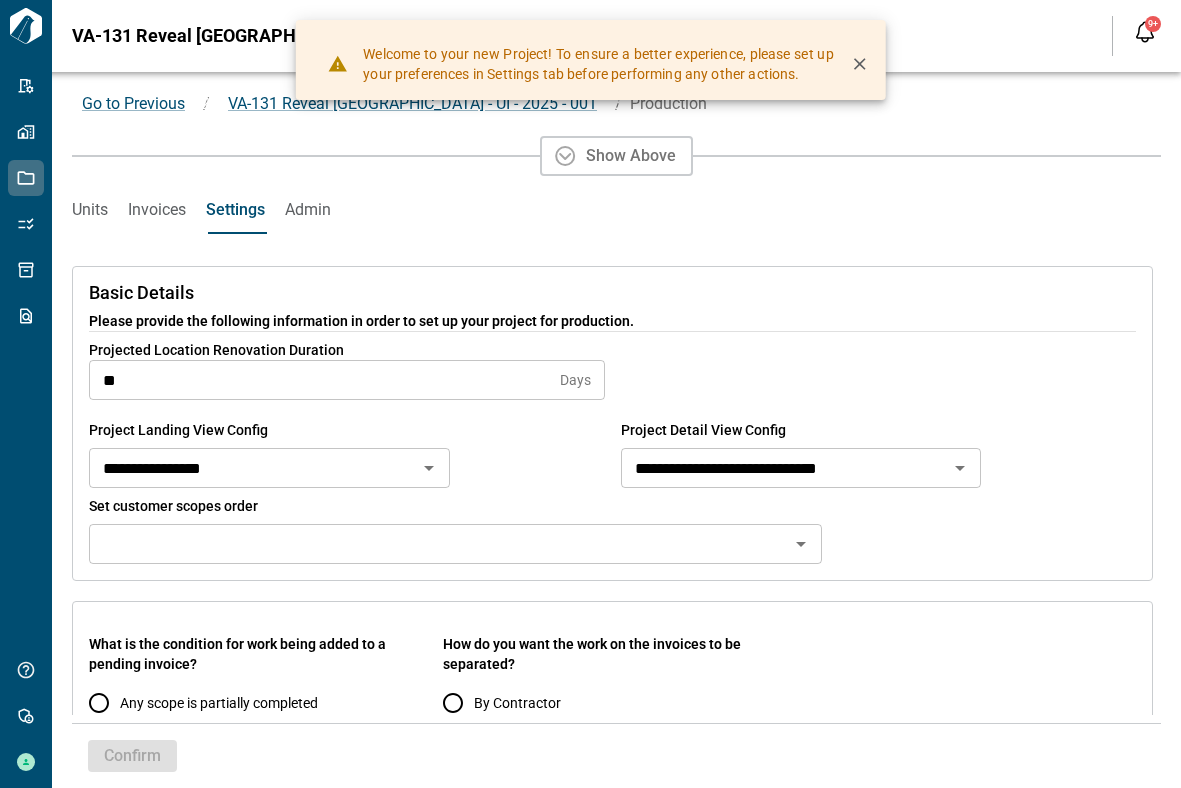click 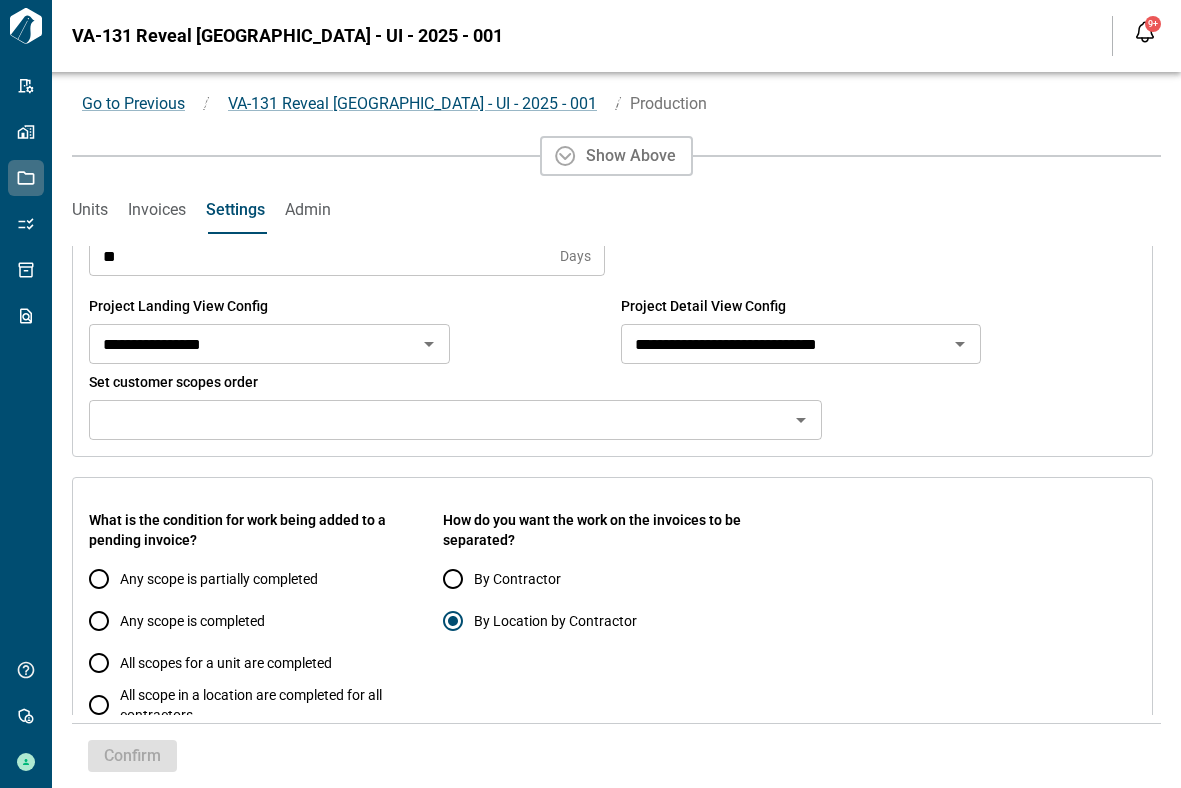 scroll, scrollTop: 0, scrollLeft: 0, axis: both 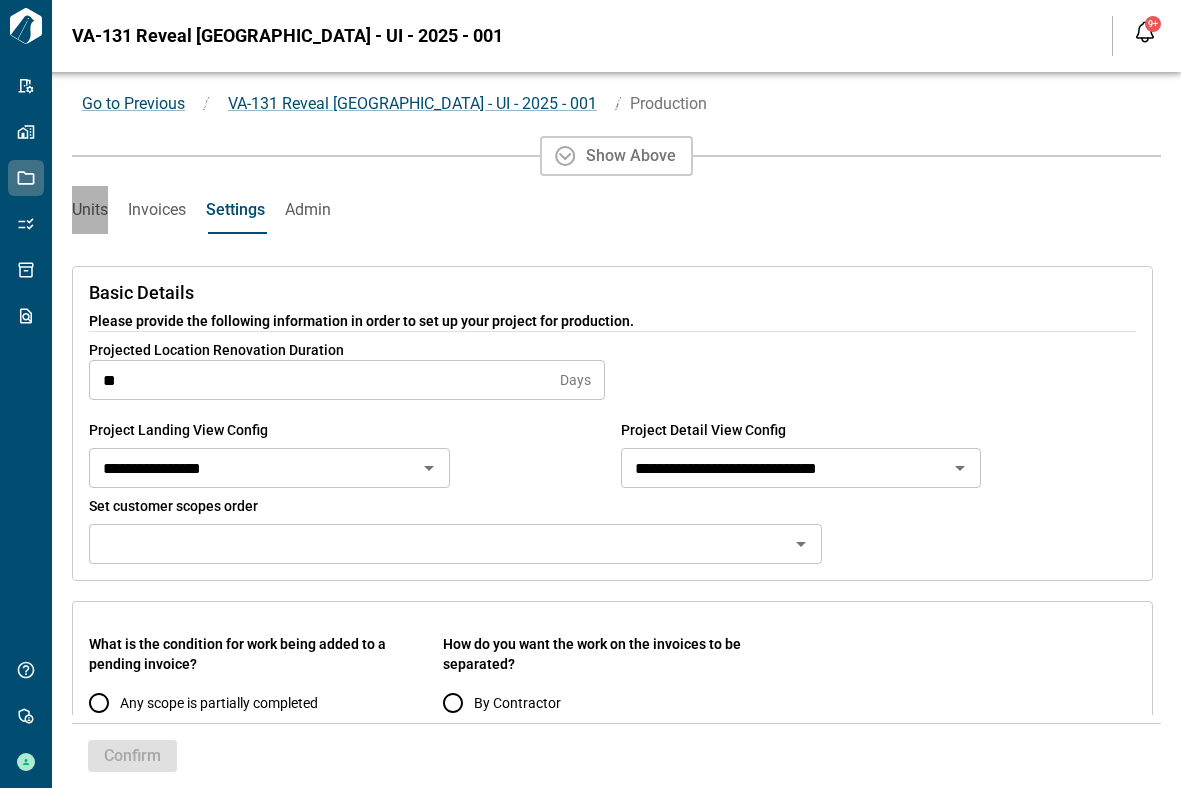 click on "Units" at bounding box center (90, 210) 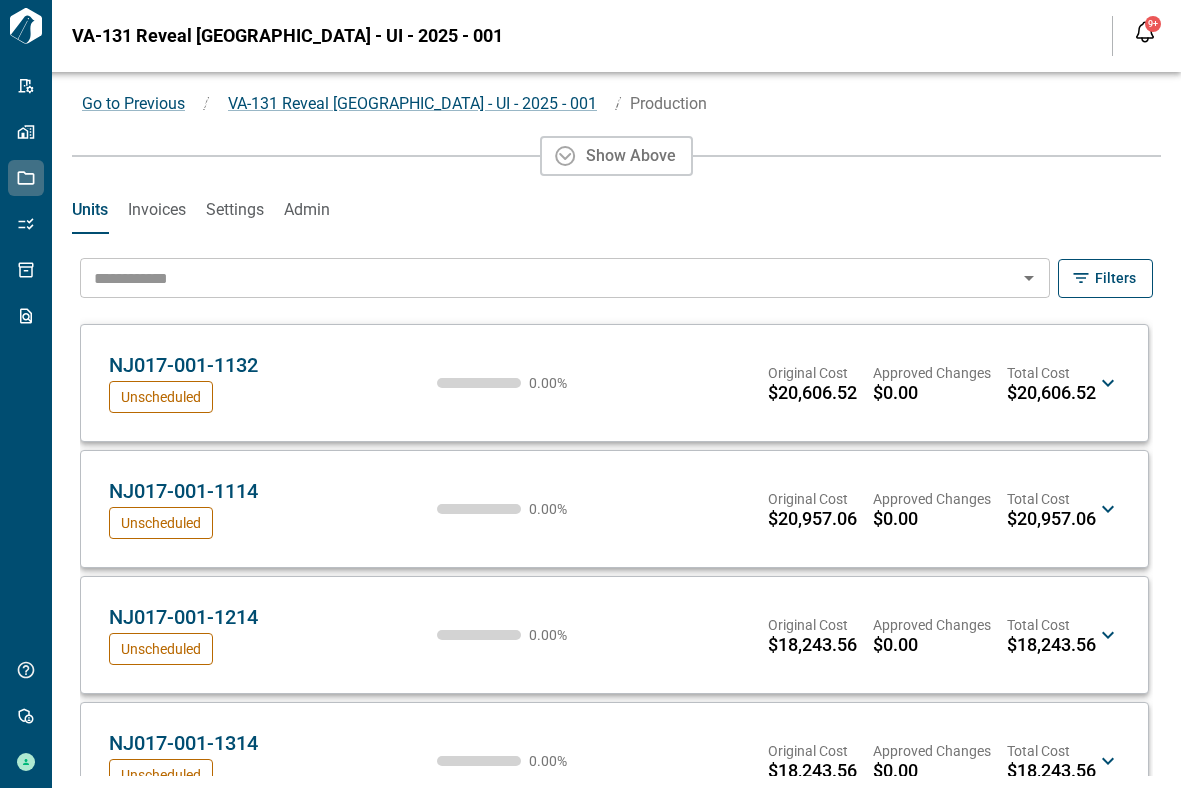 click on "NJ017-001-1132 SB Unscheduled 0.00 % Original Cost $20,606.52 Approved Changes $0.00 Total Cost $20,606.52 SB" at bounding box center [602, 383] 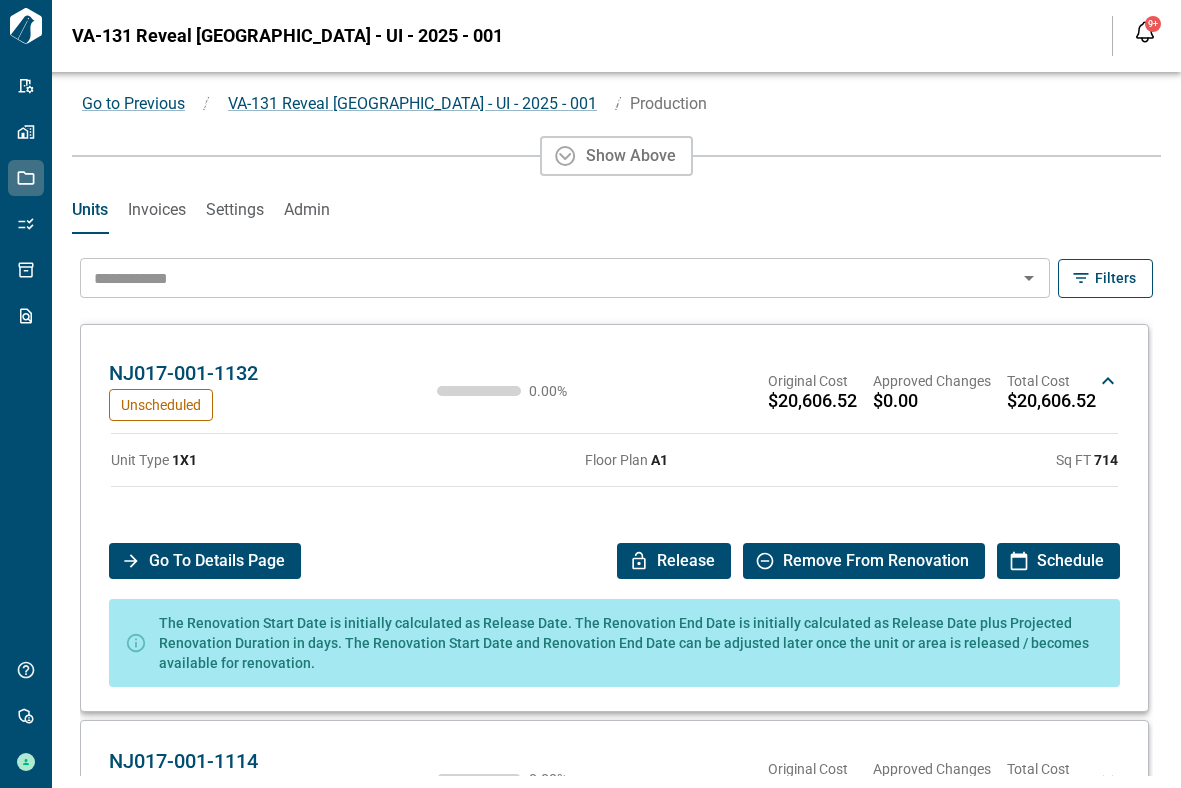 click on "Go To Details Page" at bounding box center (217, 561) 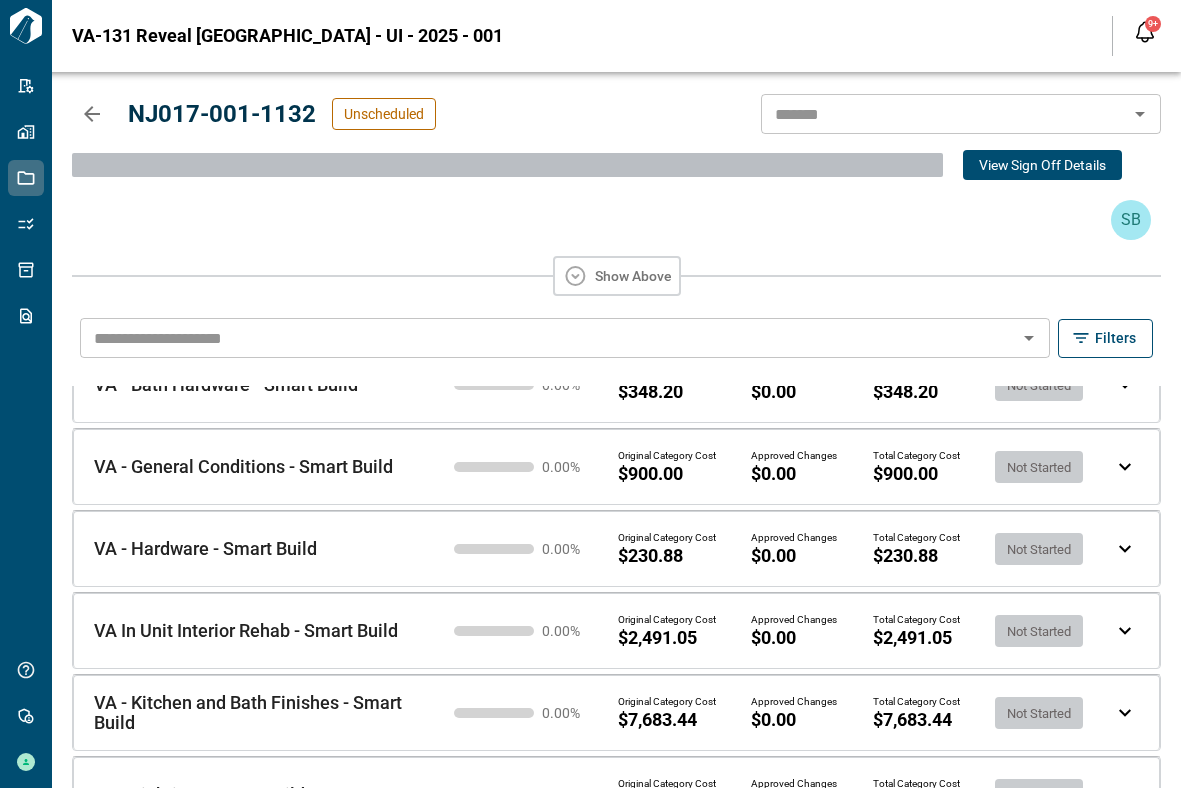 scroll, scrollTop: 126, scrollLeft: 0, axis: vertical 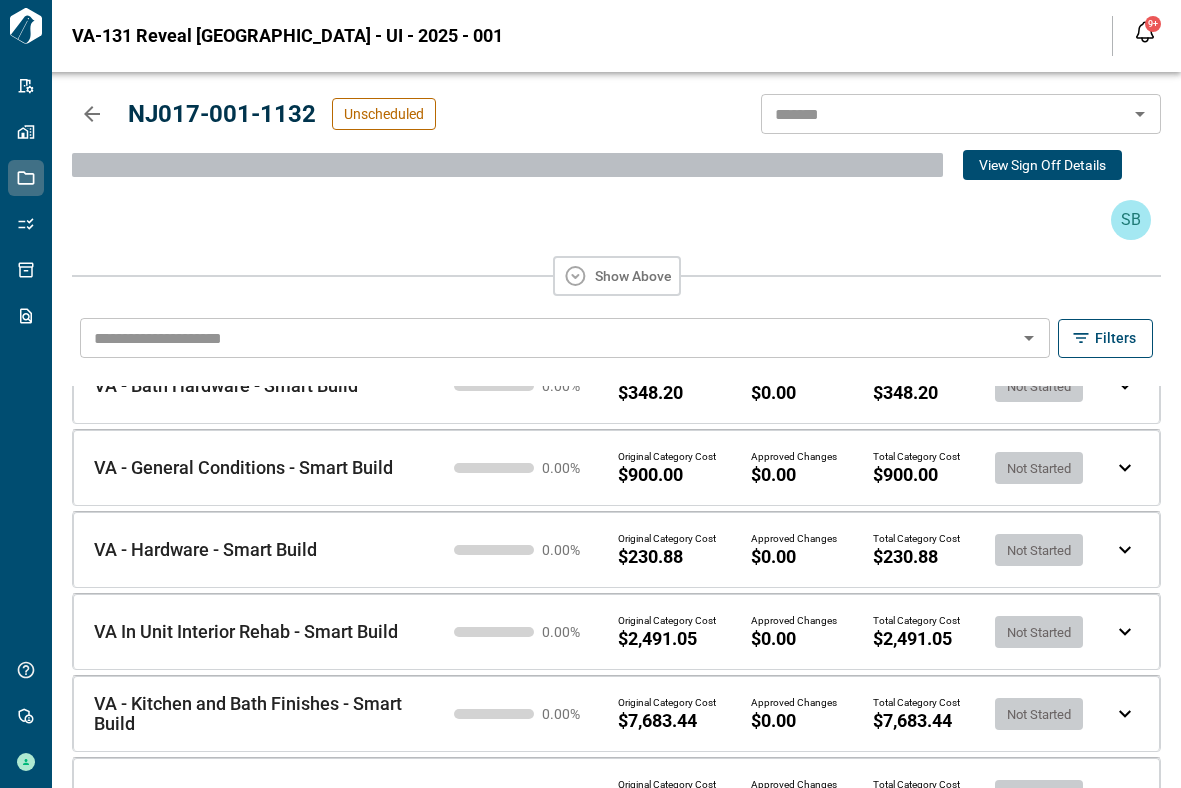 click on "VA In Unit Interior Rehab - Smart Build" at bounding box center (246, 631) 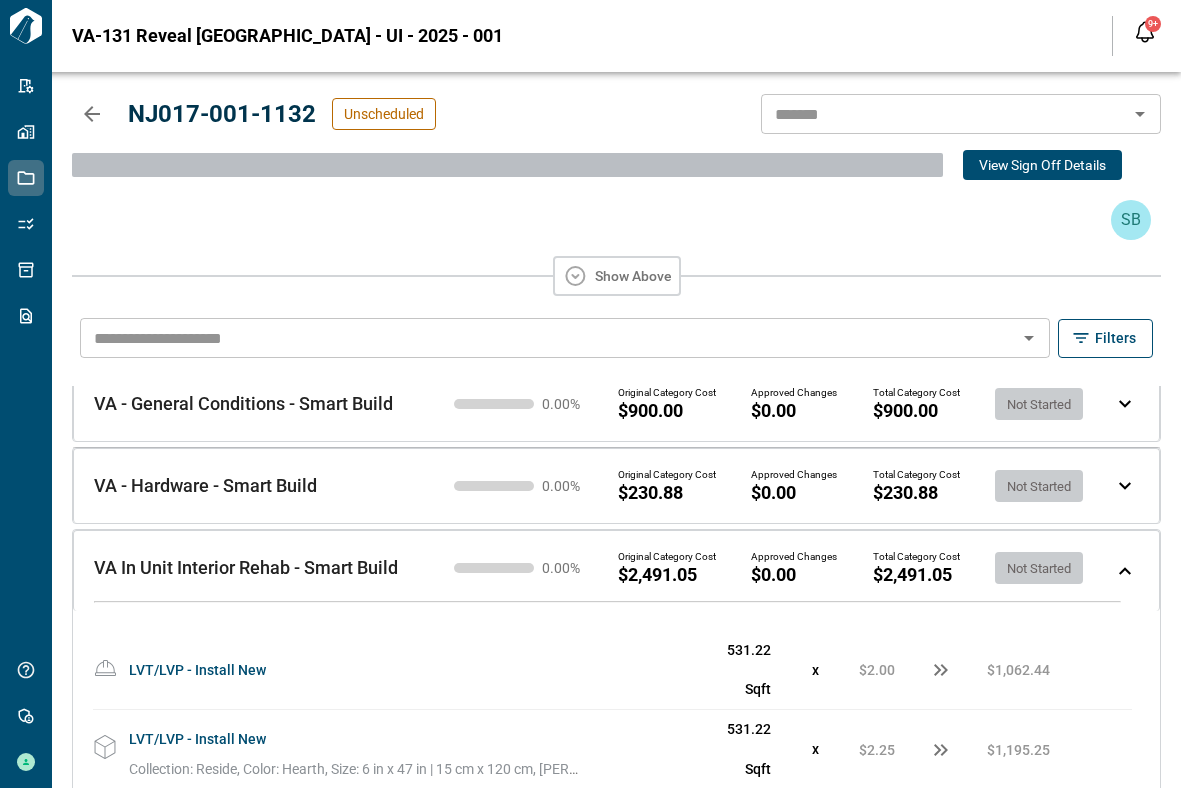 scroll, scrollTop: 188, scrollLeft: 0, axis: vertical 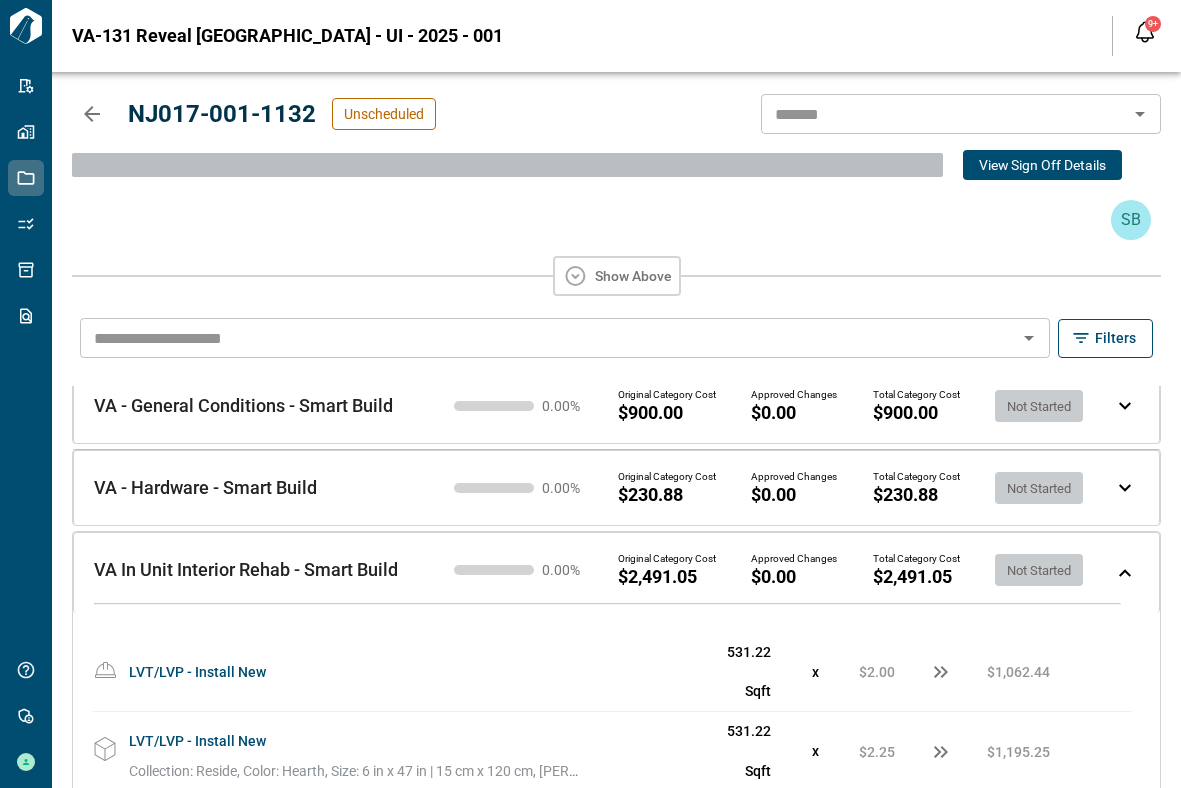 click on "VA In Unit Interior Rehab - Smart Build" at bounding box center (246, 569) 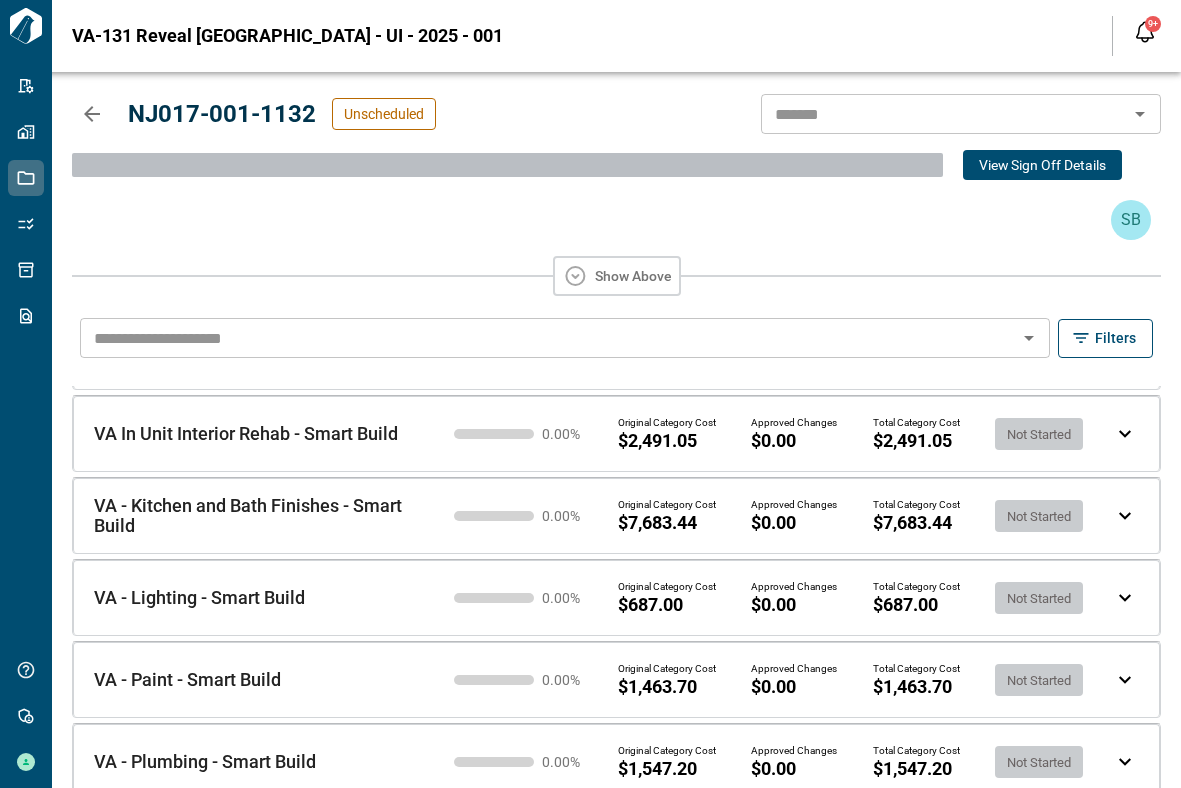 scroll, scrollTop: 318, scrollLeft: 0, axis: vertical 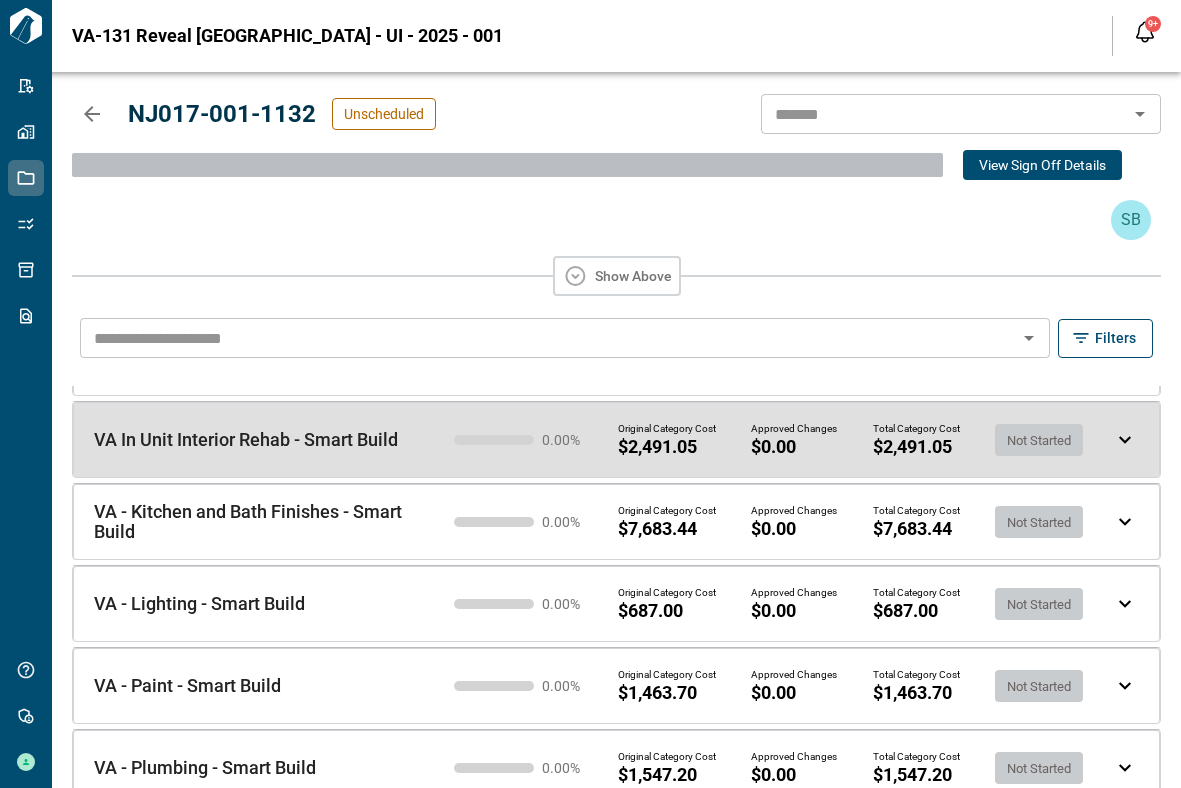 click on "VA In Unit Interior Rehab - Smart Build VA In Unit Interior Rehab - Smart Build 0.00 % Original Category Cost $2,491.05 Approved Changes $0.00 Total Category Cost $2,491.05 Not Started" at bounding box center (590, 424) 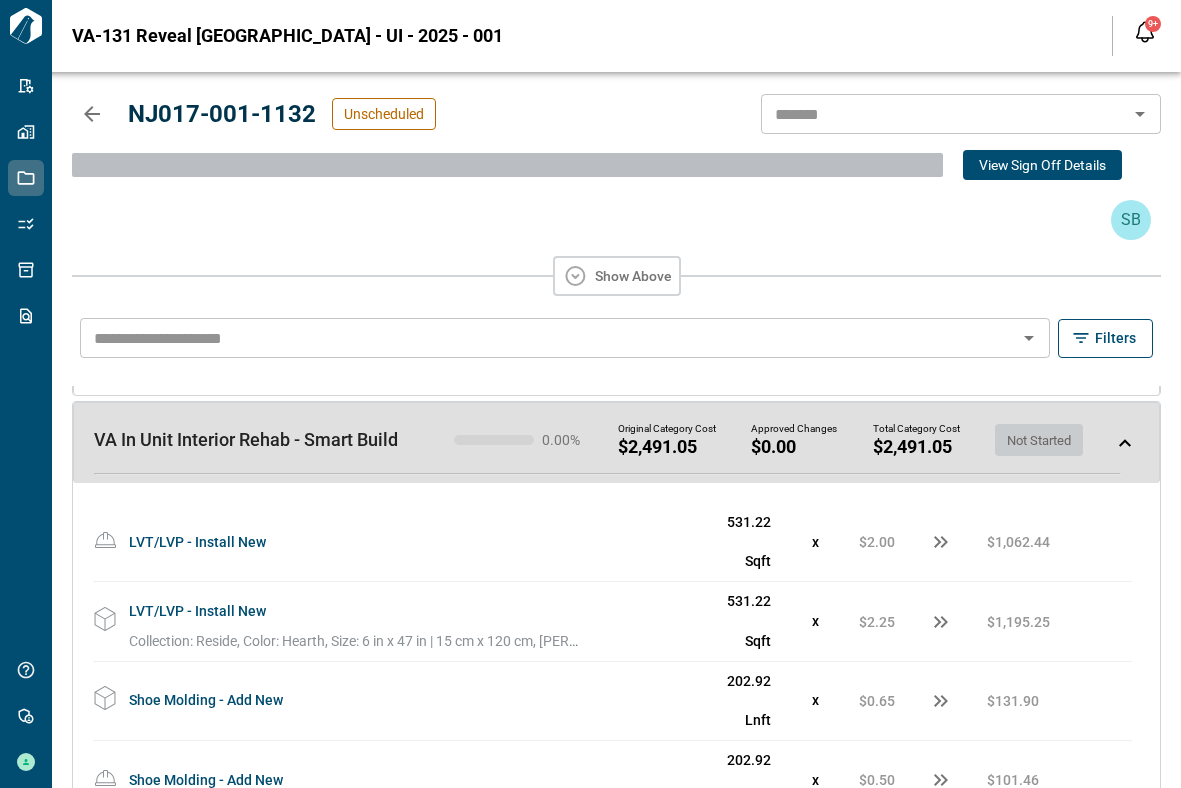 click on "VA In Unit Interior Rehab - Smart Build VA In Unit Interior Rehab - Smart Build 0.00 % Original Category Cost $2,491.05 Approved Changes $0.00 Total Category Cost $2,491.05 Not Started" at bounding box center (590, 424) 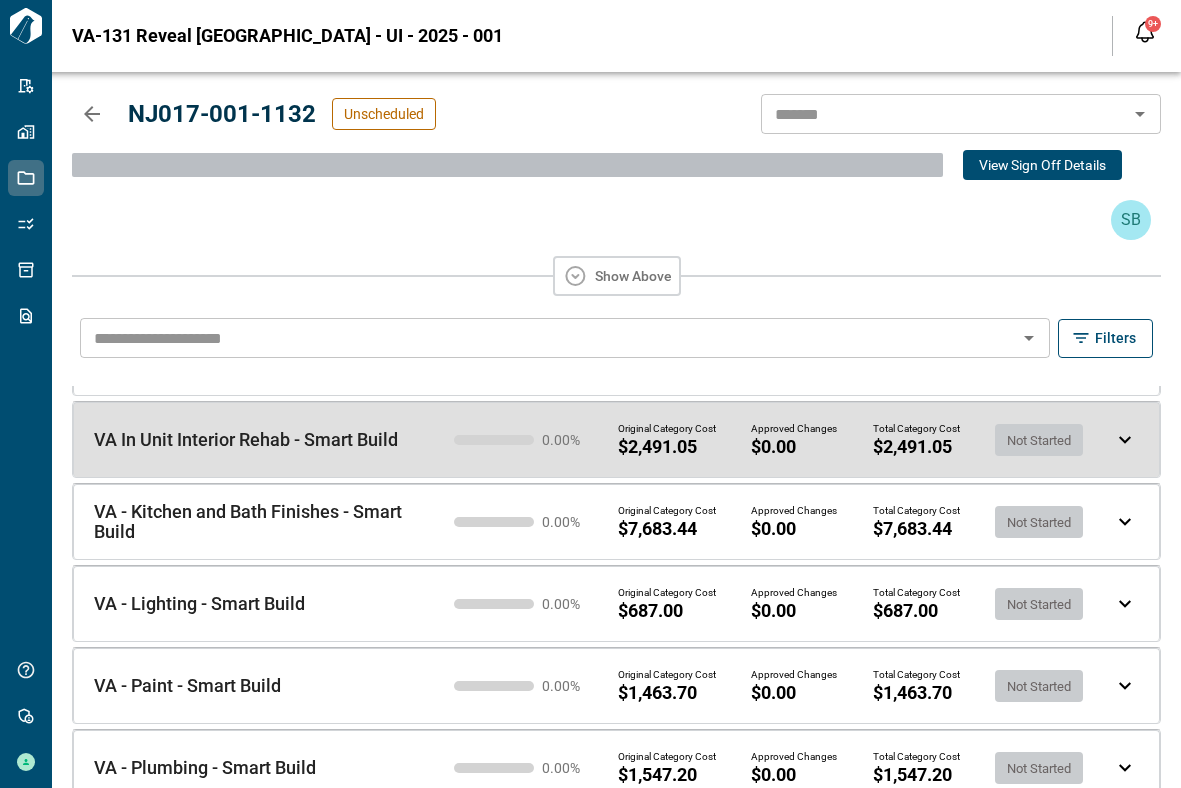 click 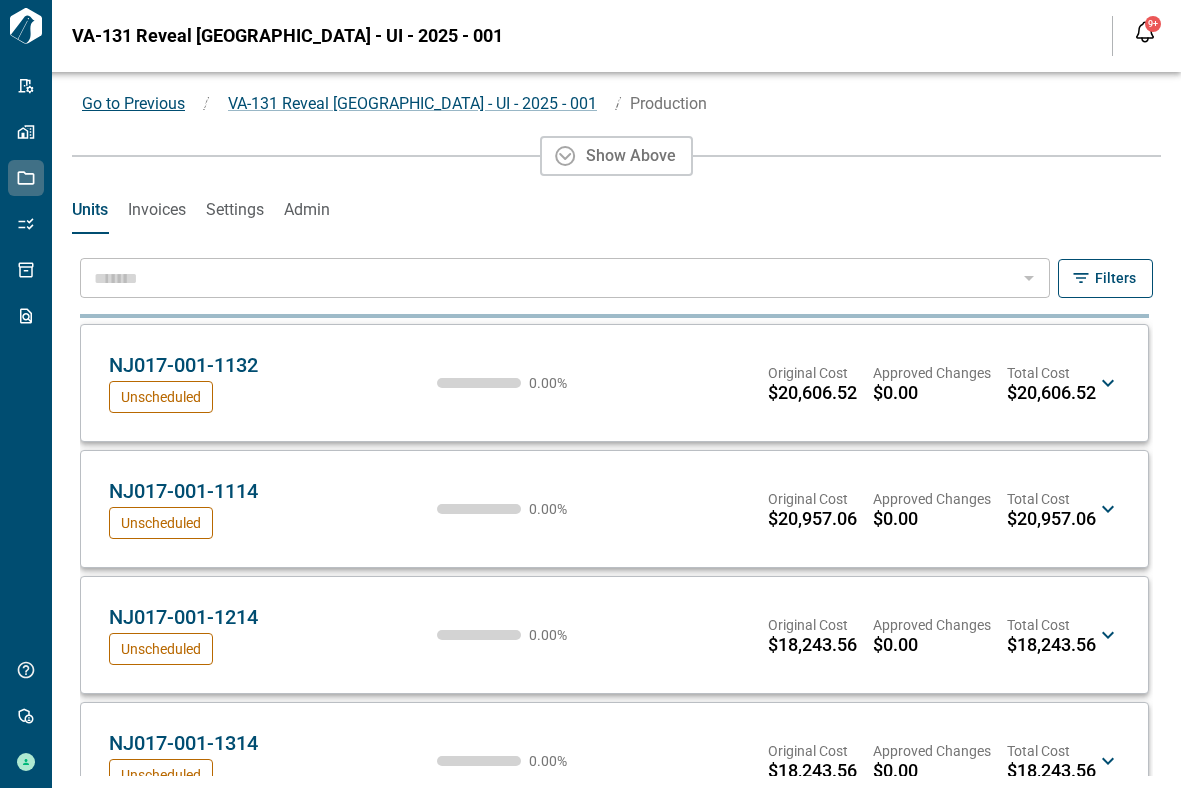 click on "Go to Previous" at bounding box center (133, 103) 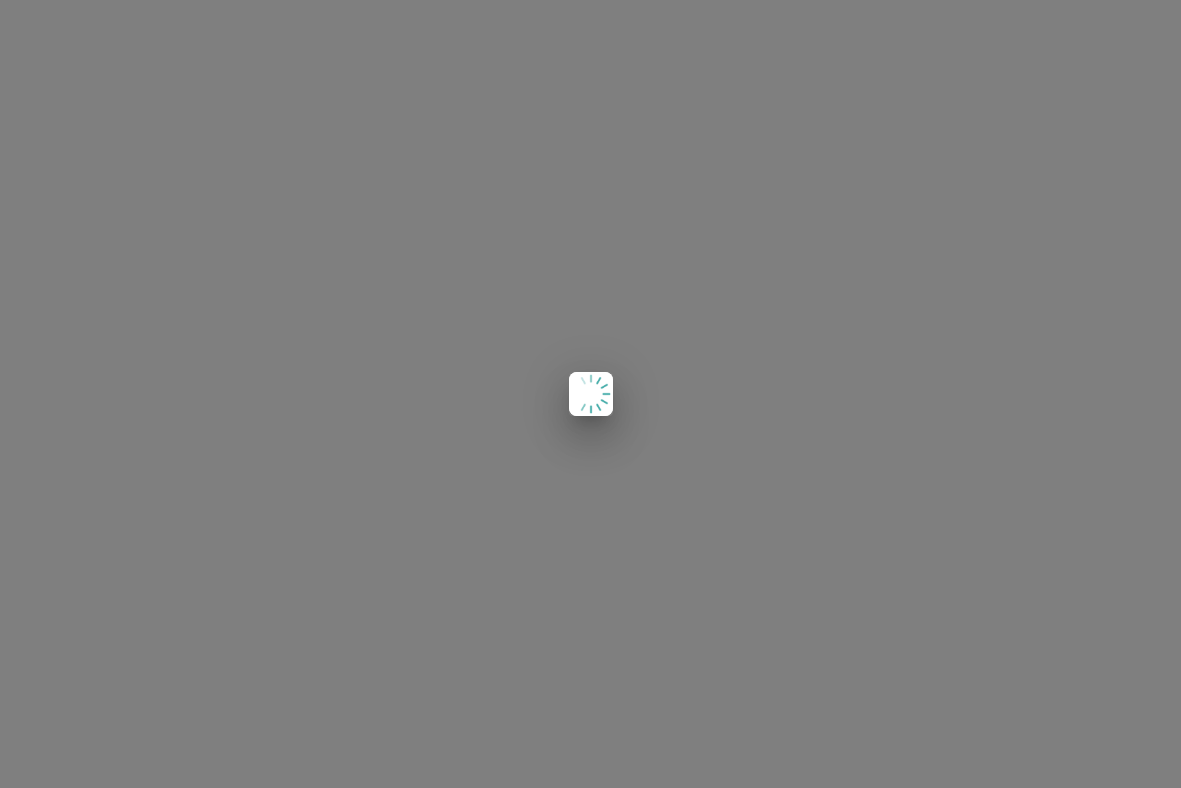 scroll, scrollTop: 0, scrollLeft: 0, axis: both 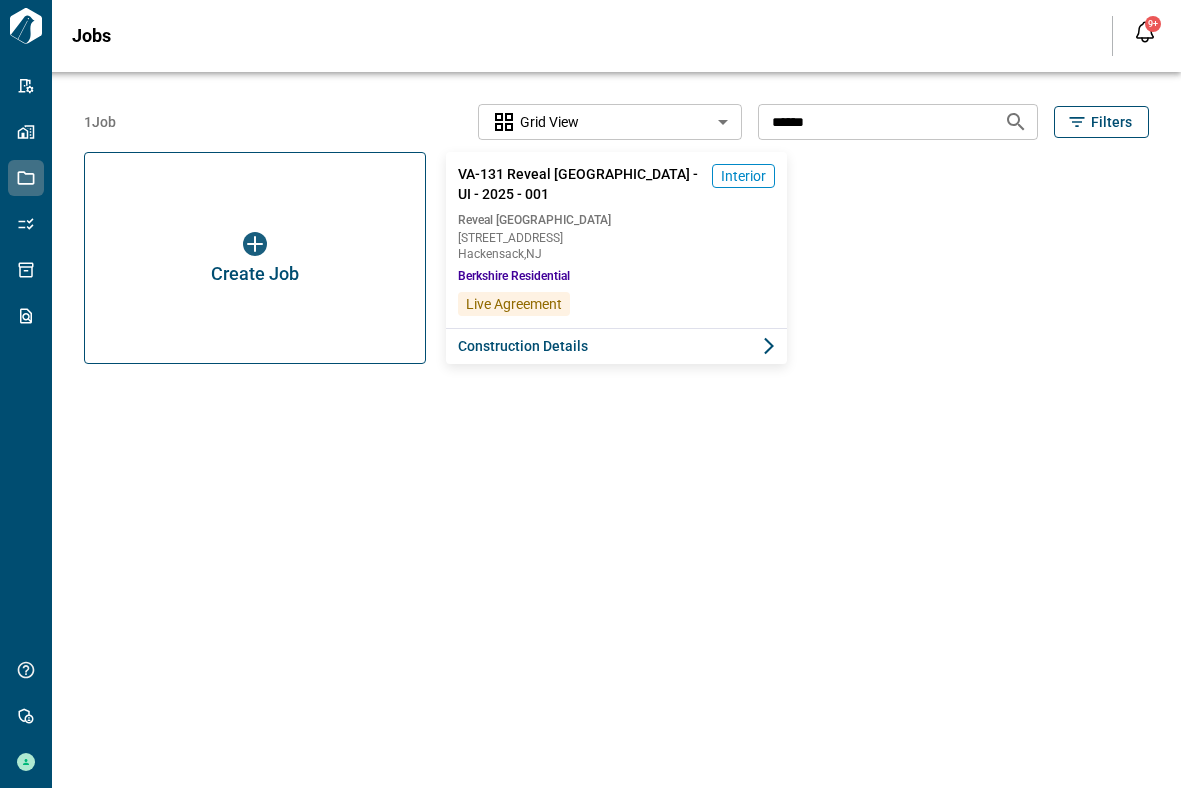 click on "******" at bounding box center (873, 121) 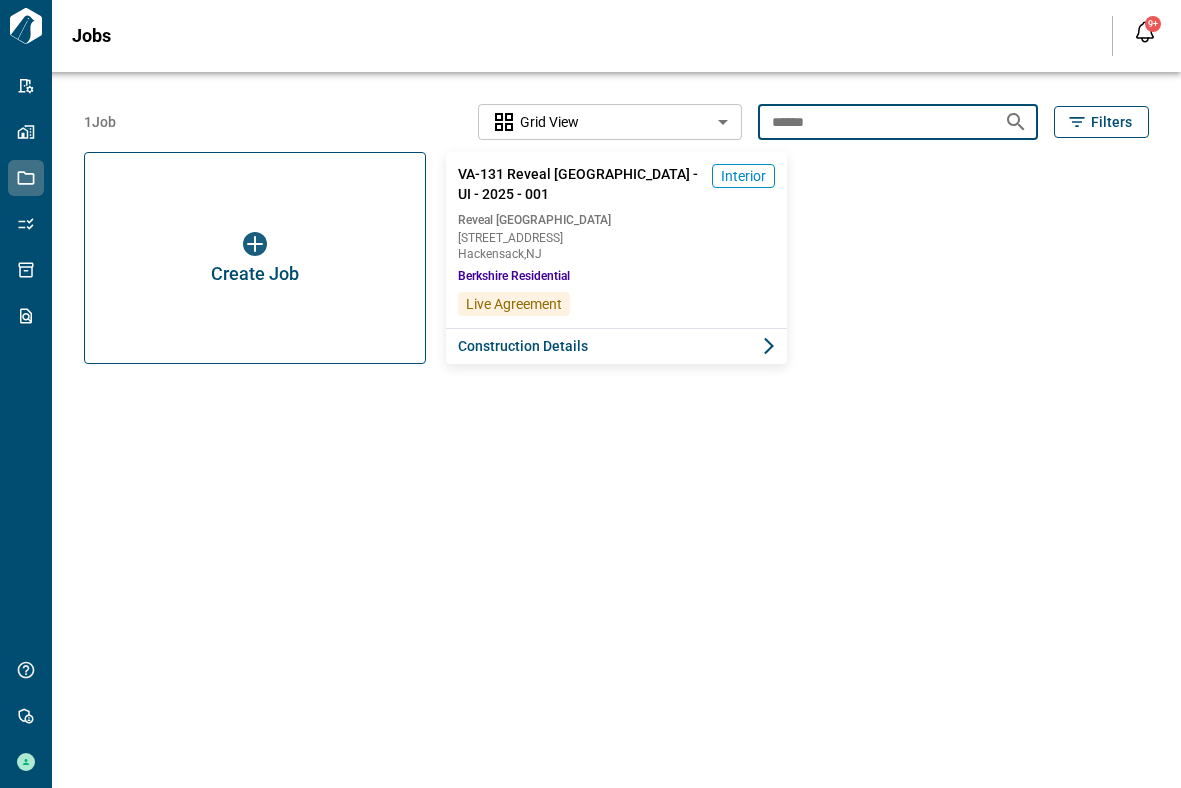 click on "******" at bounding box center (873, 121) 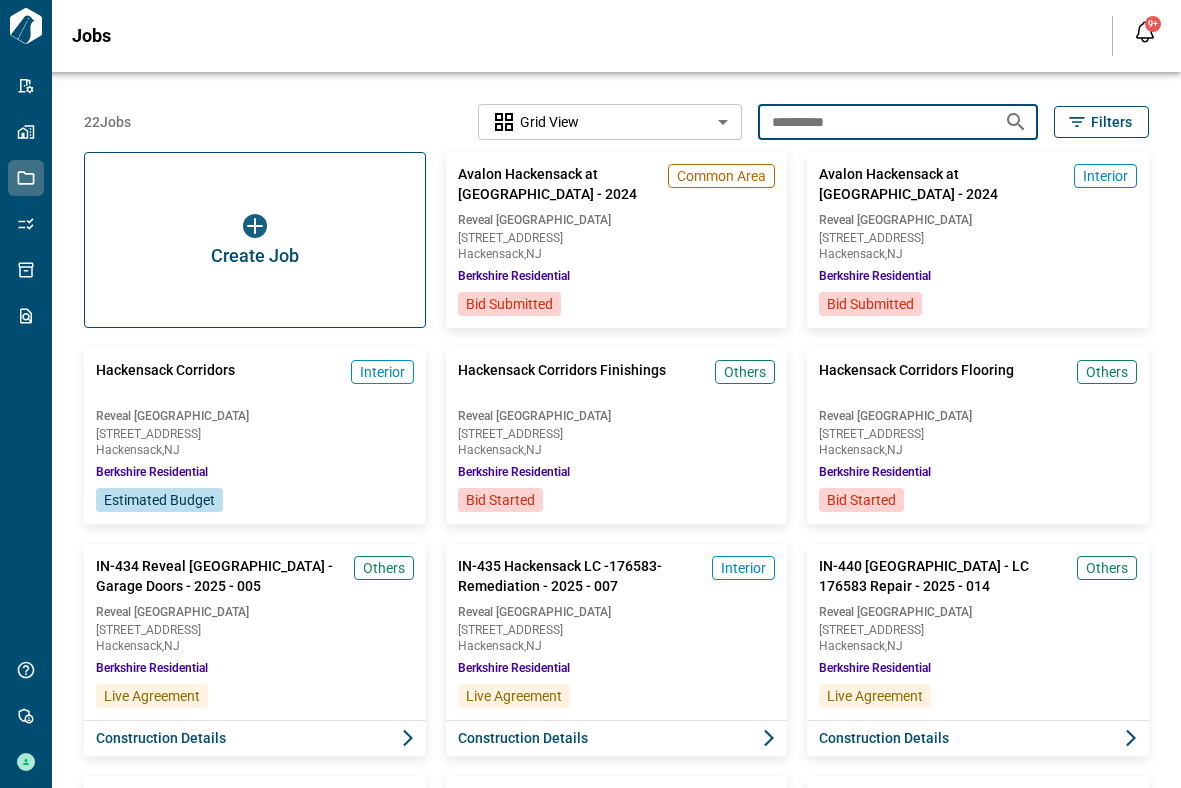 type on "**********" 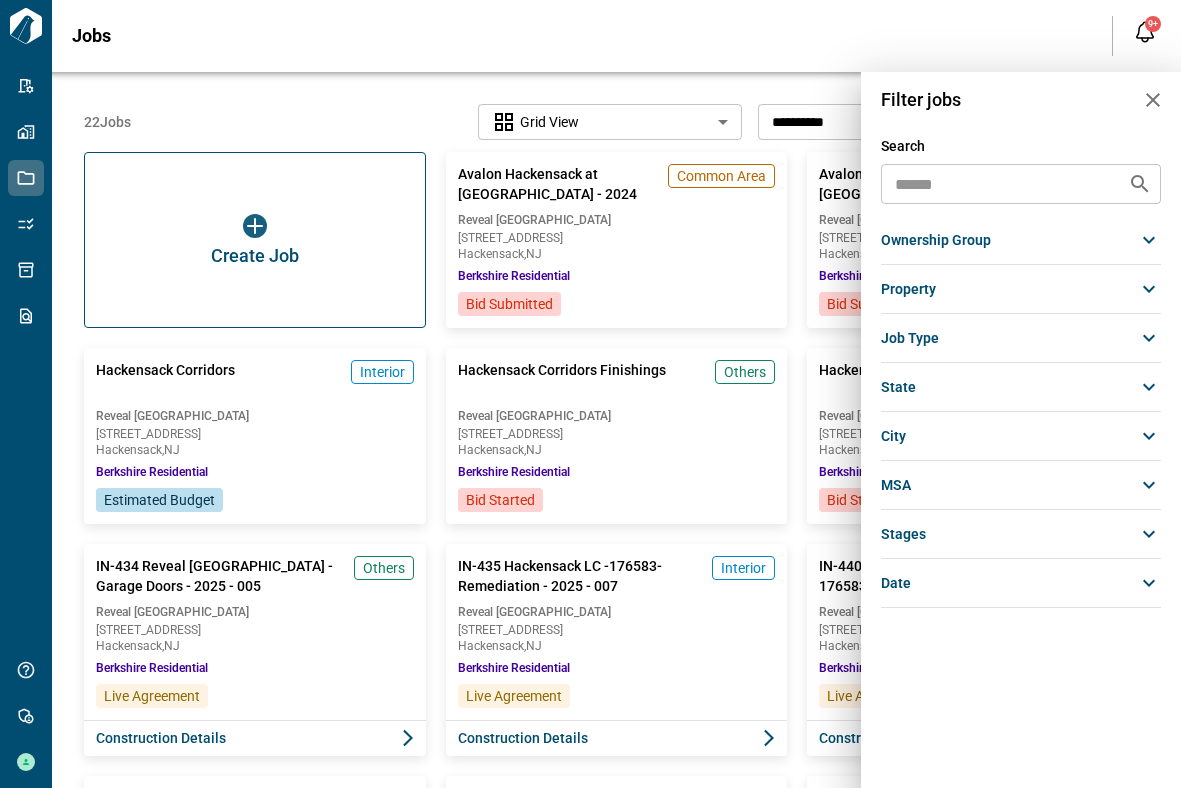 click on "stages" at bounding box center [903, 534] 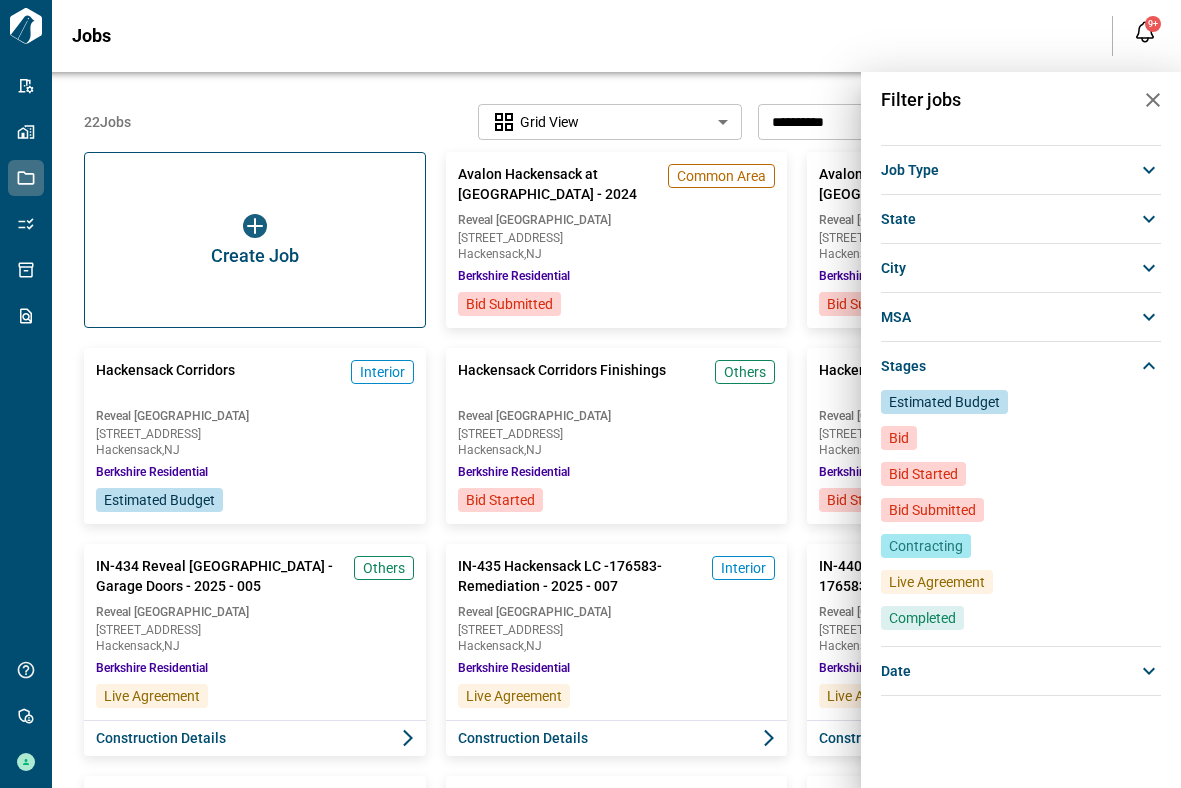 click on "Live Agreement" at bounding box center (937, 582) 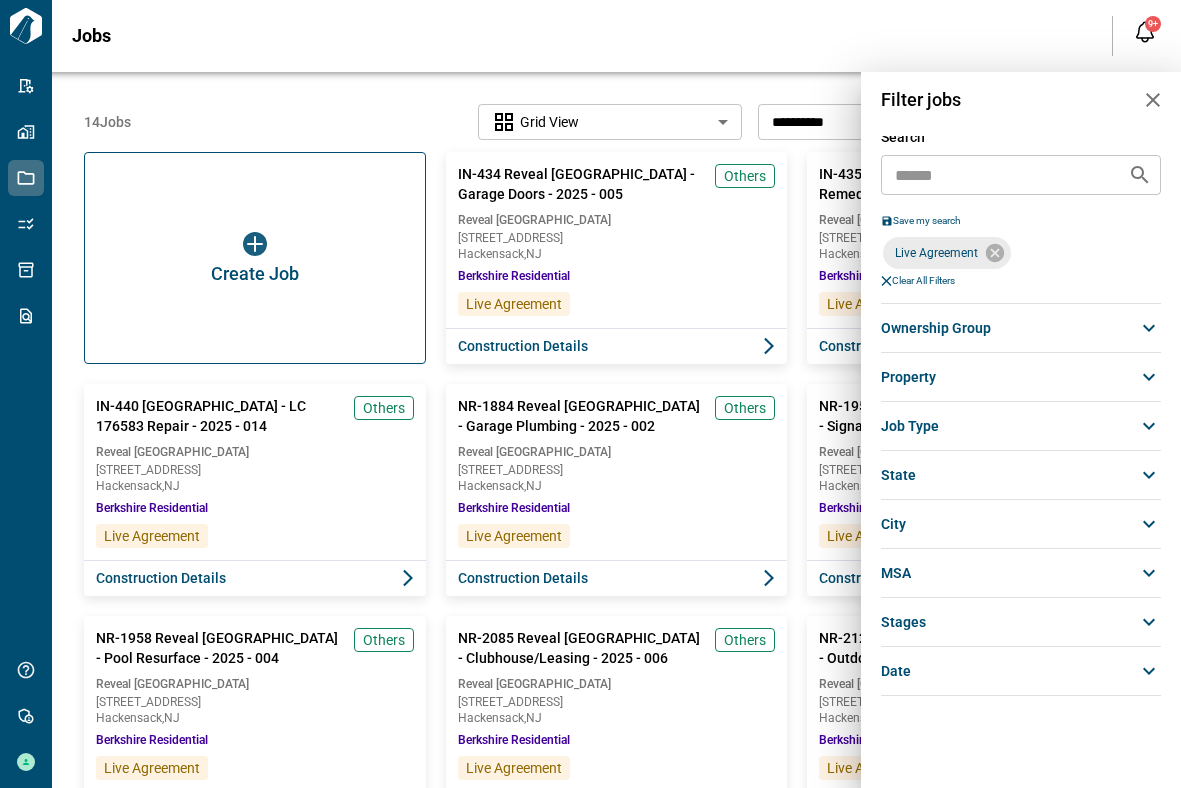 scroll, scrollTop: 9, scrollLeft: 0, axis: vertical 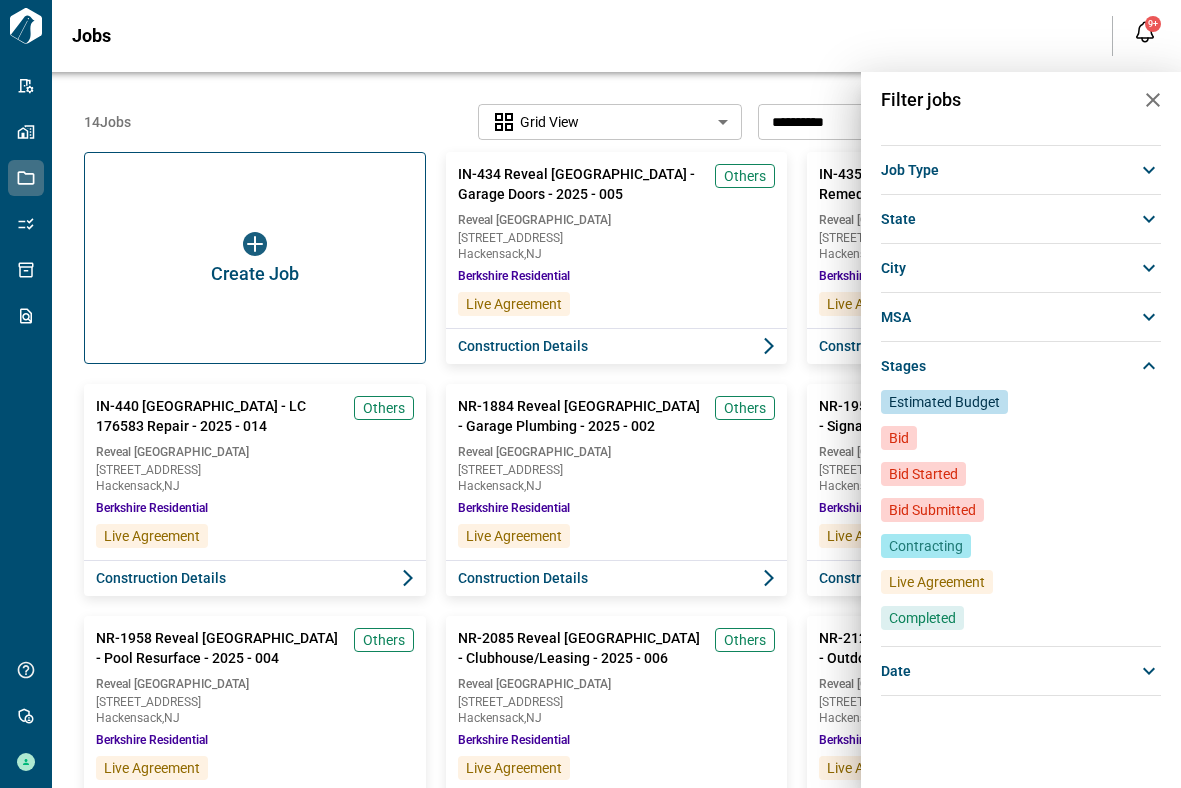 click on "Live Agreement" at bounding box center [937, 582] 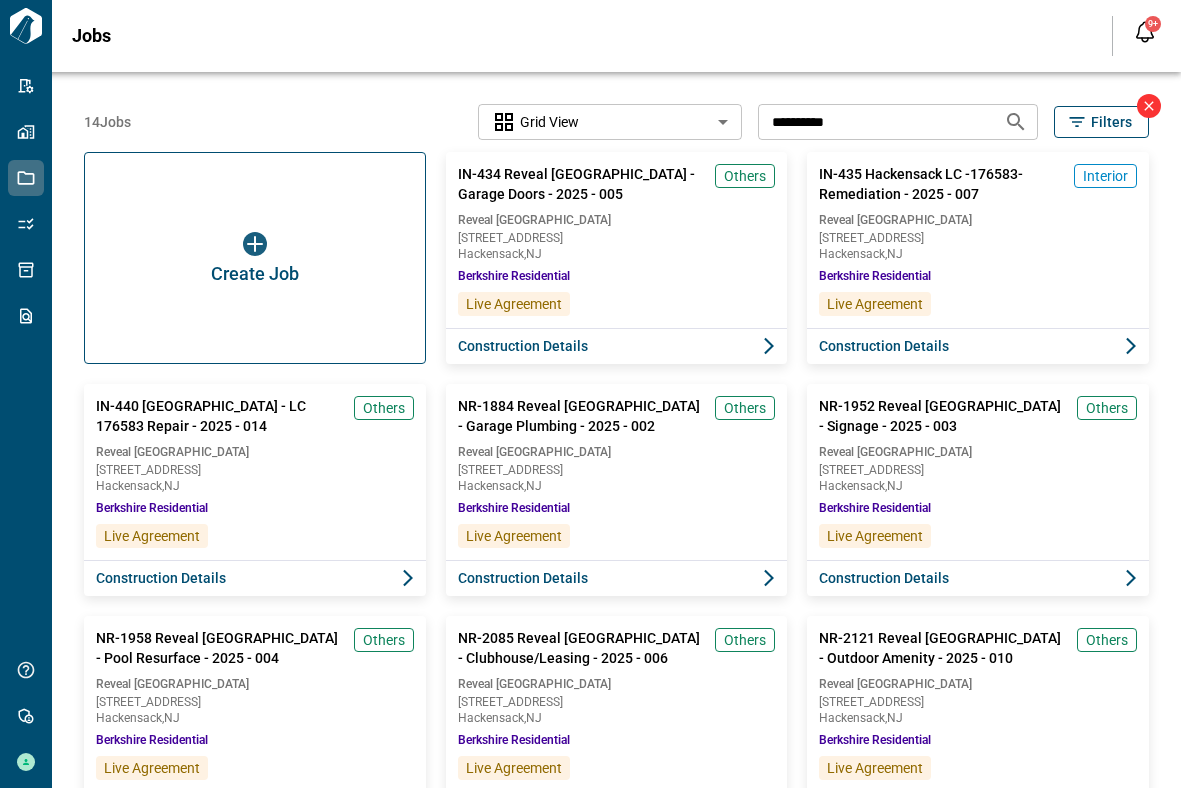 click on "**********" at bounding box center (873, 121) 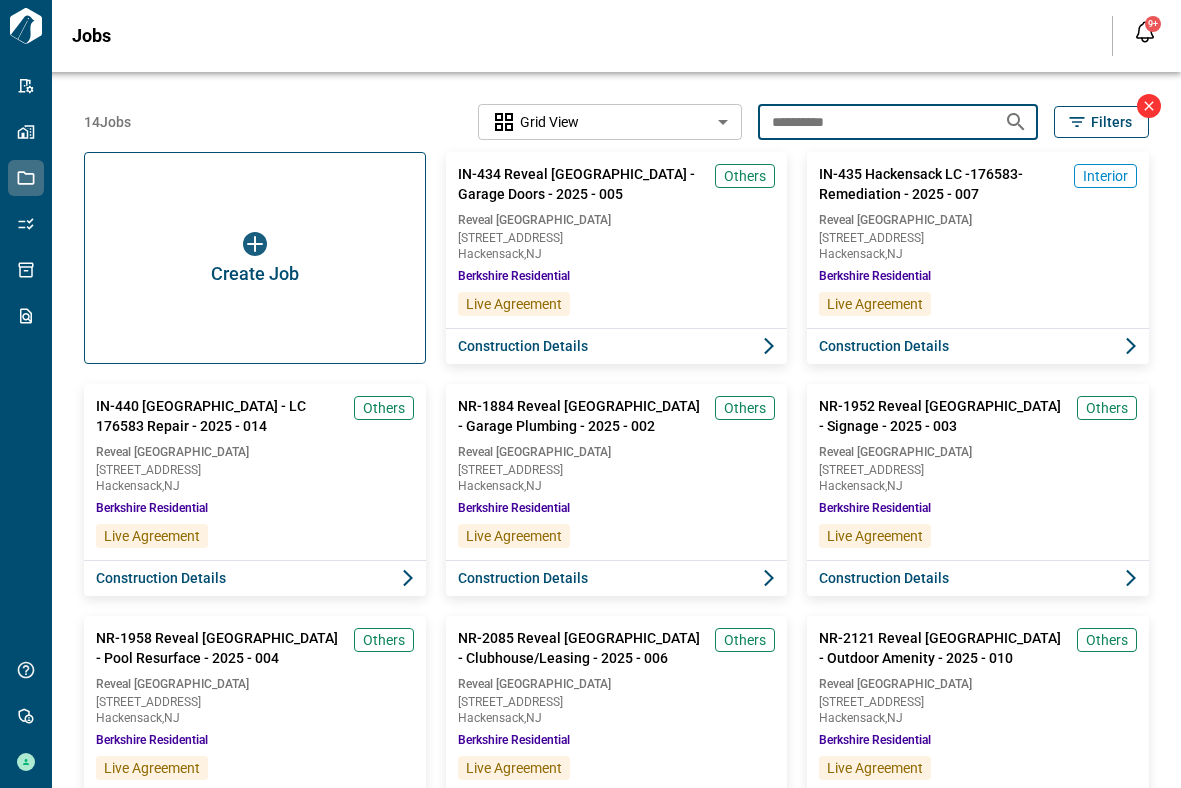 scroll, scrollTop: 9, scrollLeft: 0, axis: vertical 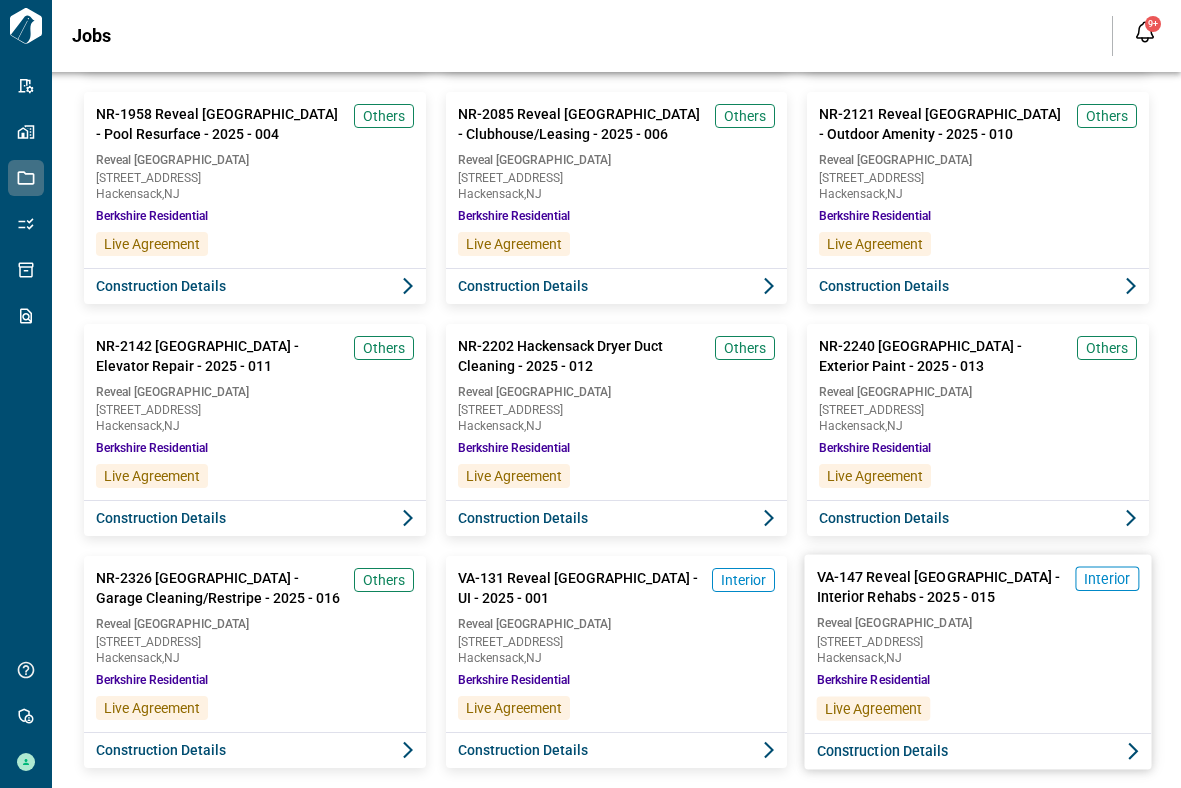click on "Construction Details" at bounding box center [883, 751] 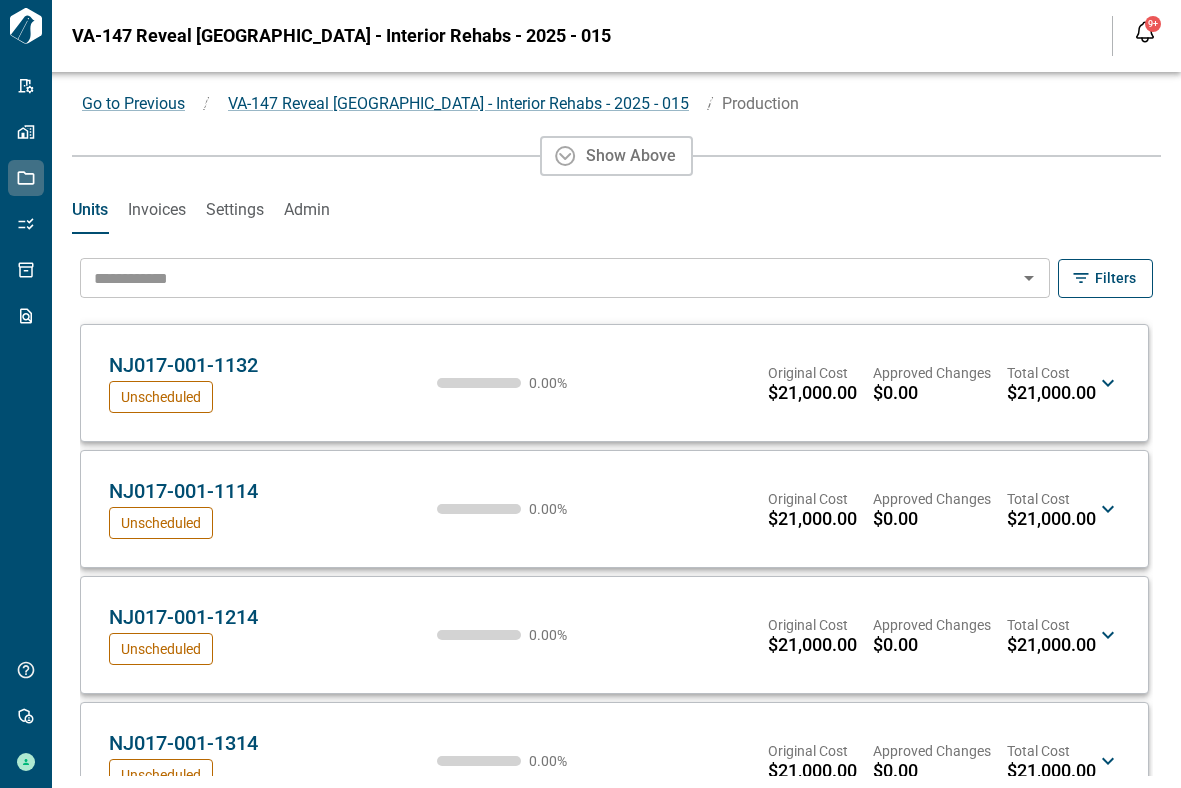 click on "NJ017-001-1132 CM Unscheduled 0.00 % Original Cost $21,000.00 Approved Changes $0.00 Total Cost $21,000.00 CM" at bounding box center [602, 383] 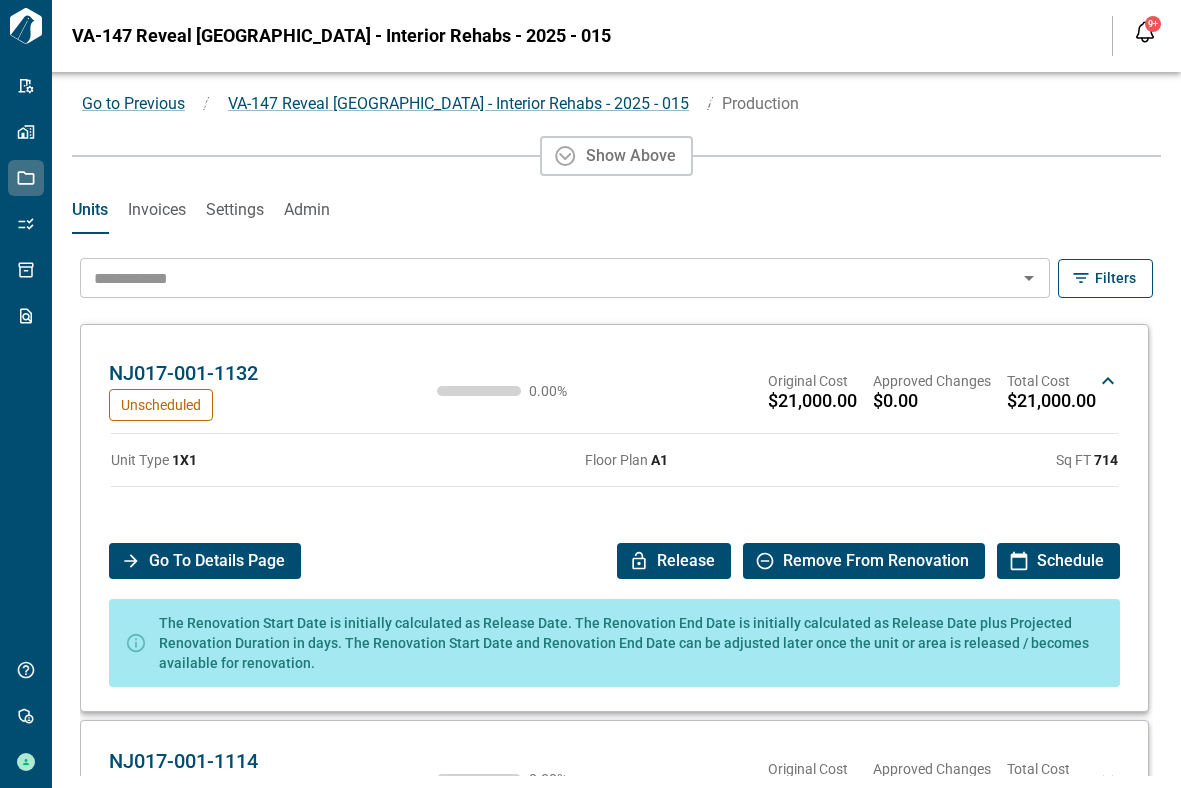 click on "Go To Details Page" at bounding box center [217, 561] 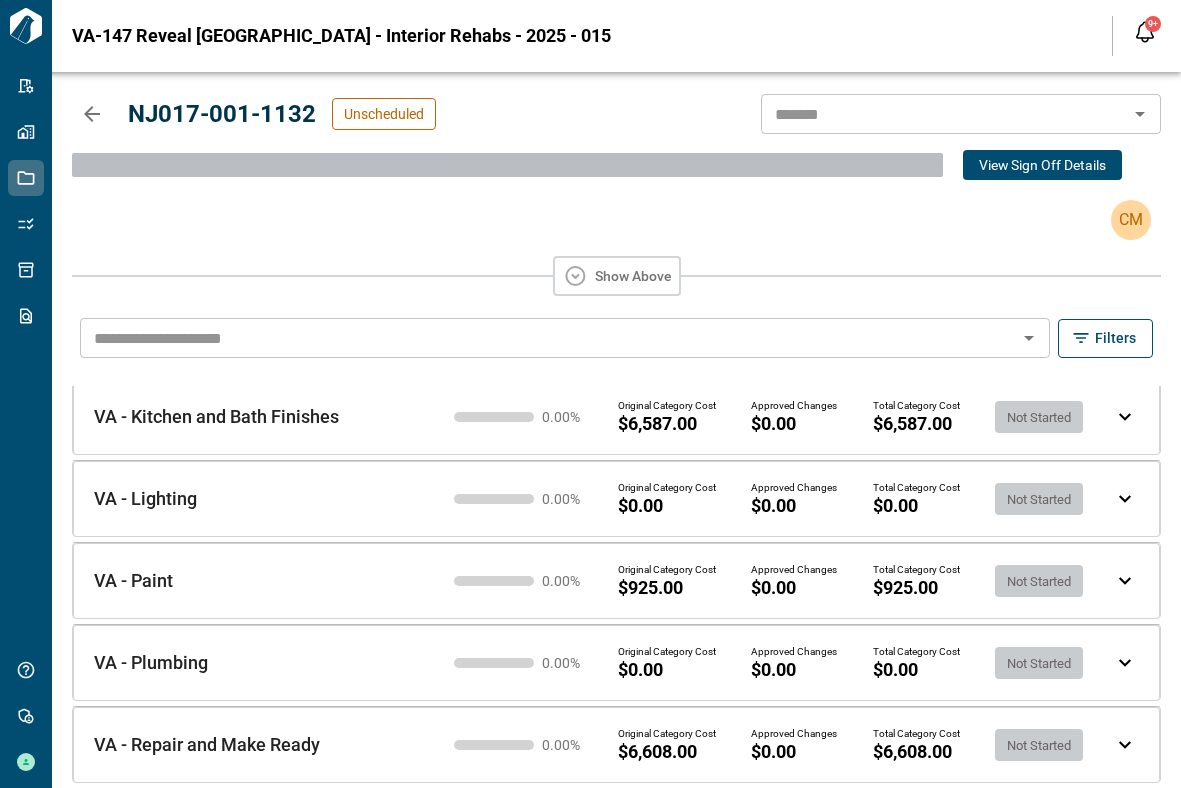 scroll, scrollTop: 0, scrollLeft: 0, axis: both 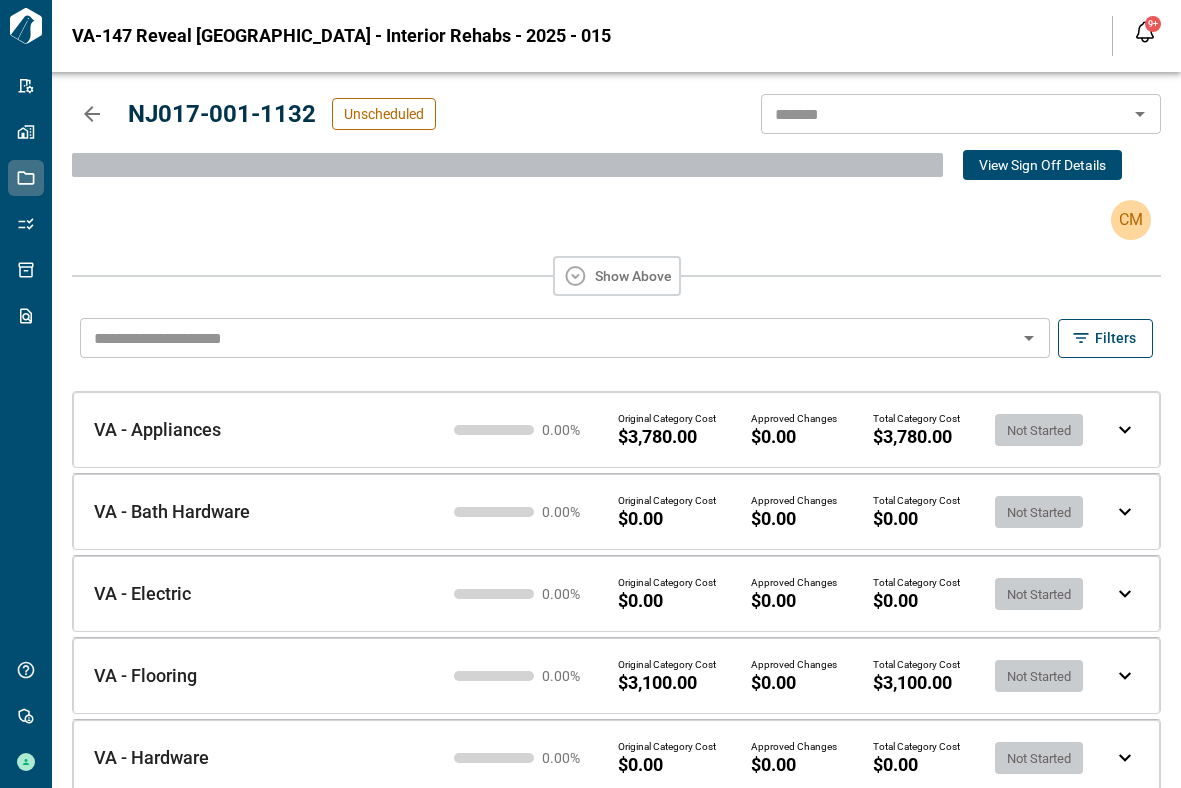 click 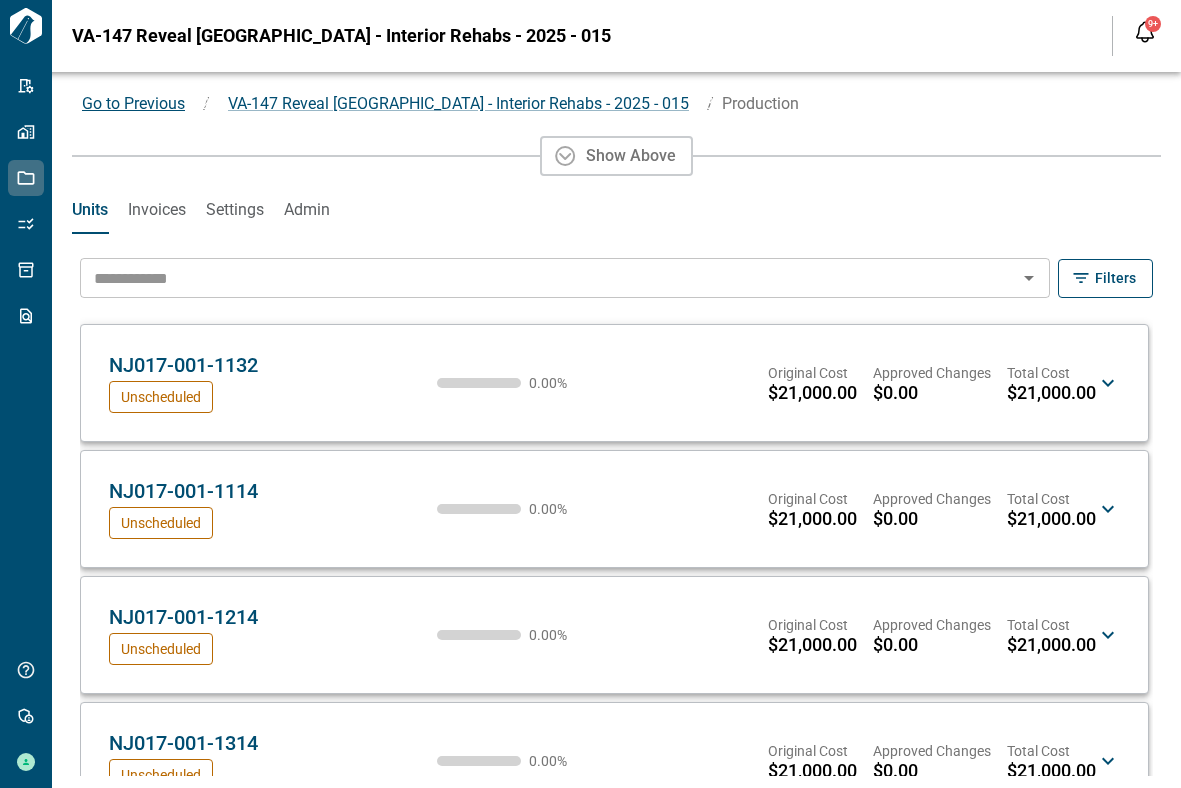 click on "Go to Previous" at bounding box center [133, 103] 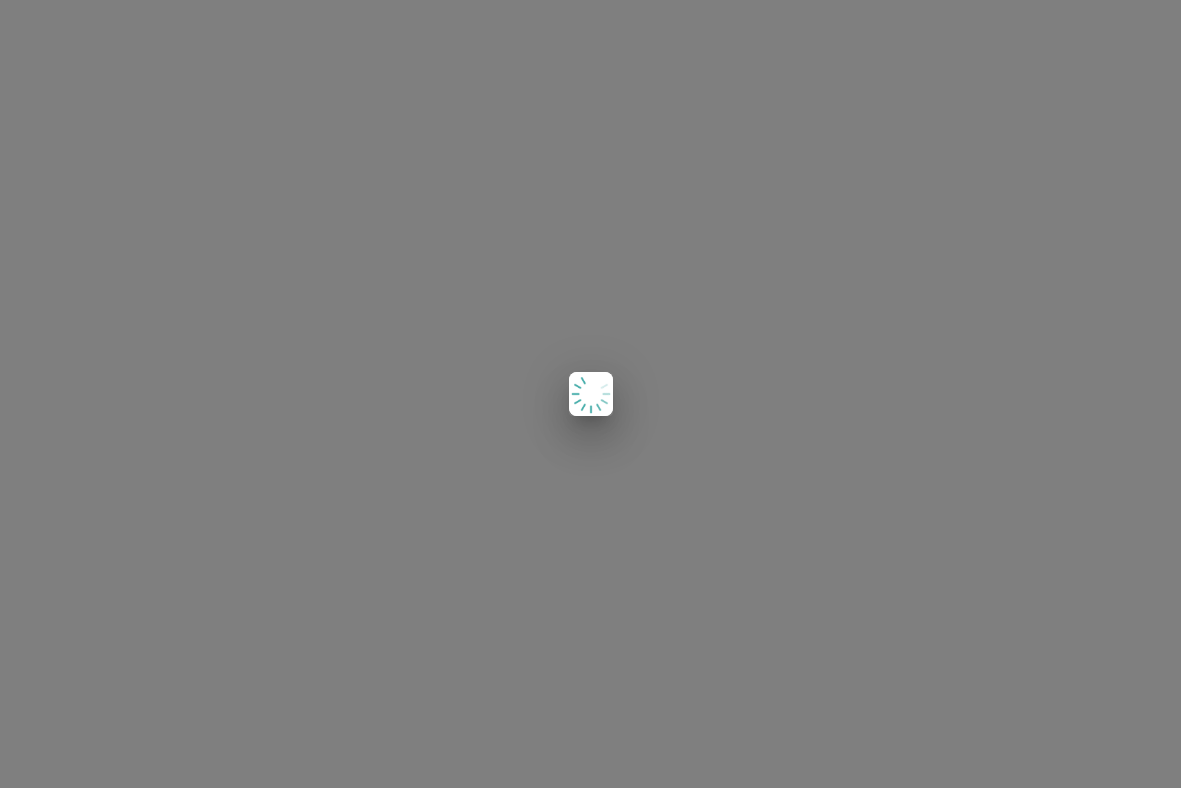 scroll, scrollTop: 0, scrollLeft: 0, axis: both 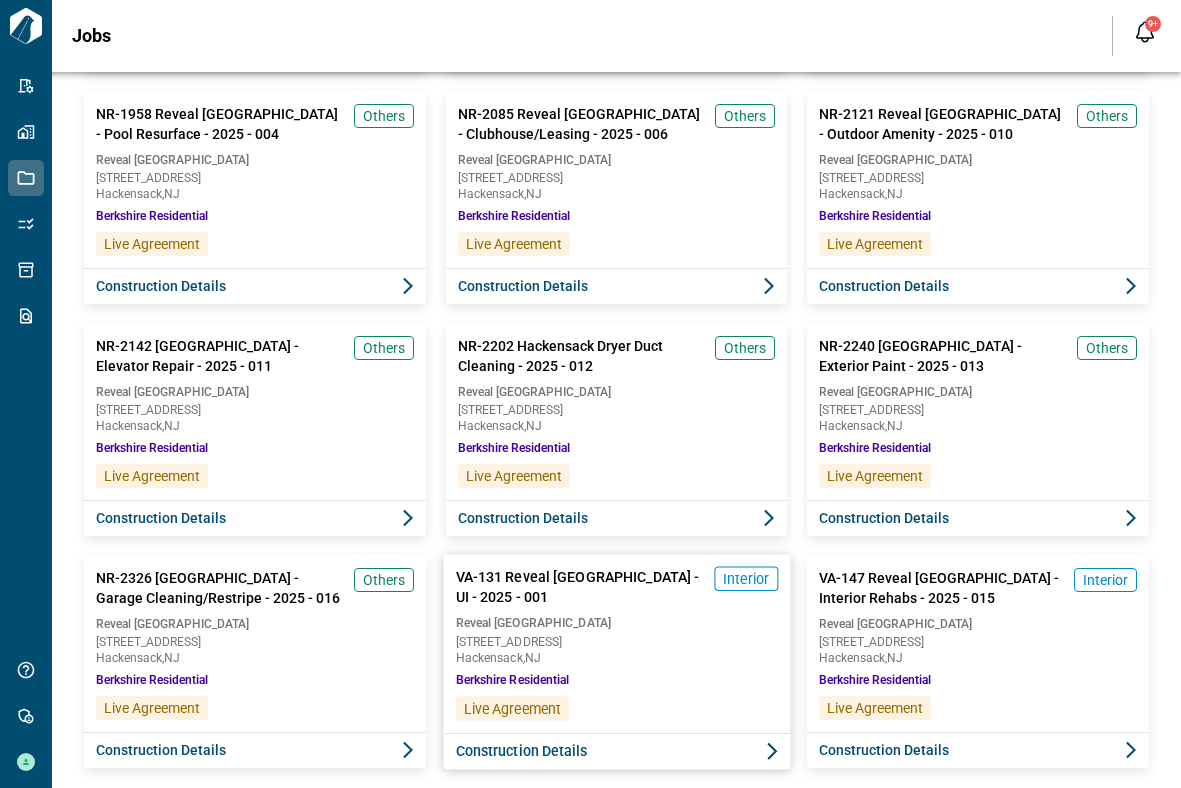 click on "Construction Details" at bounding box center (521, 751) 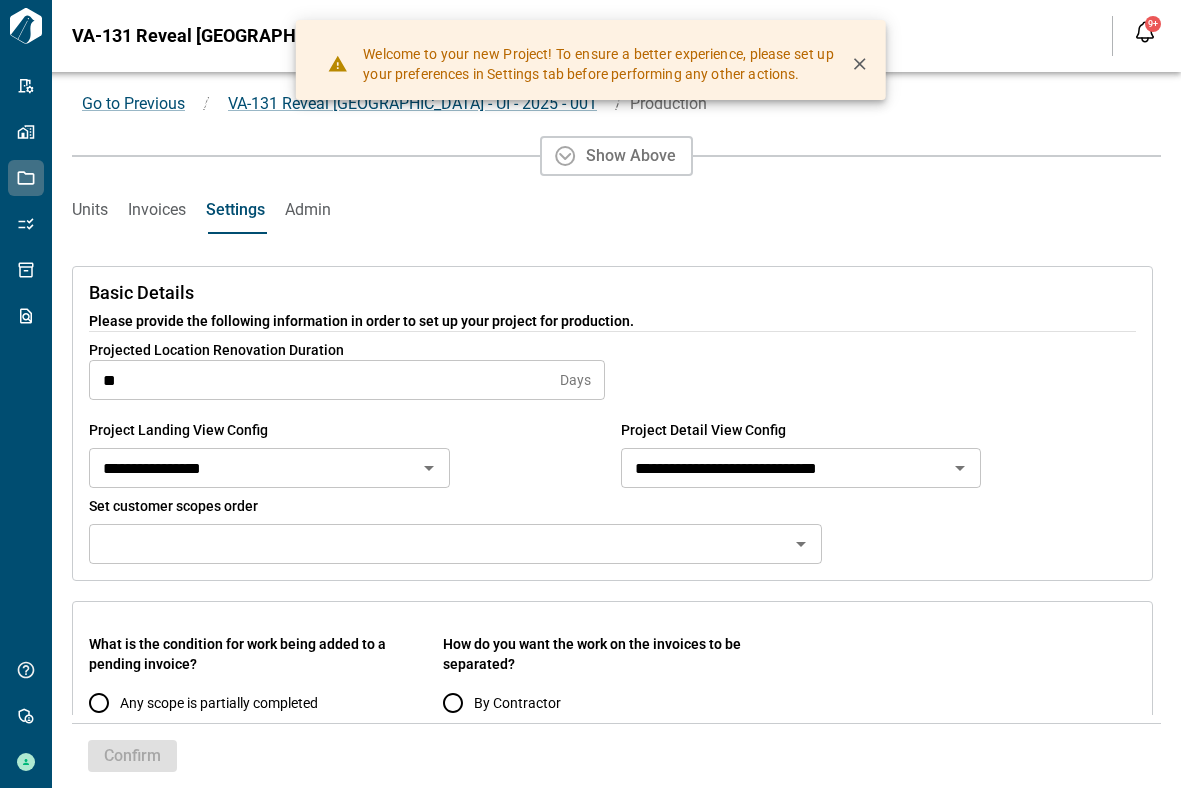 click 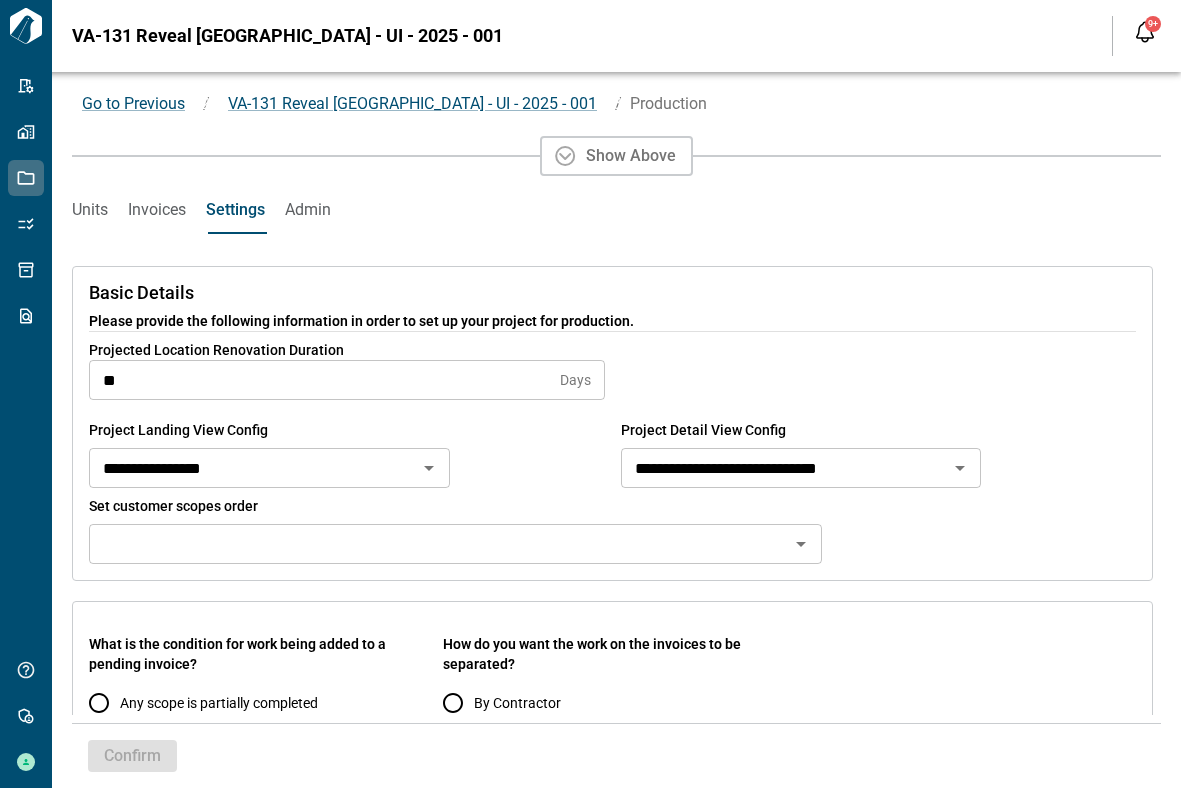 click on "Units" at bounding box center [90, 210] 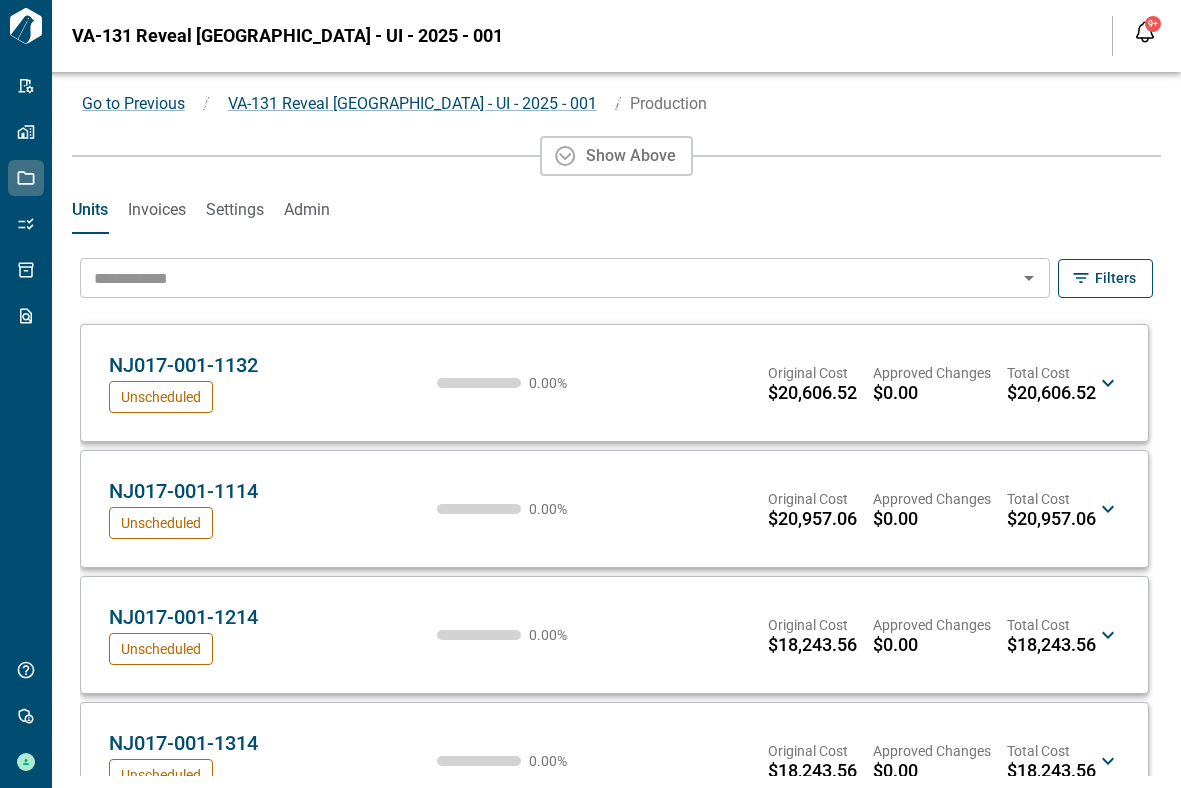 click on "Show above" at bounding box center (631, 156) 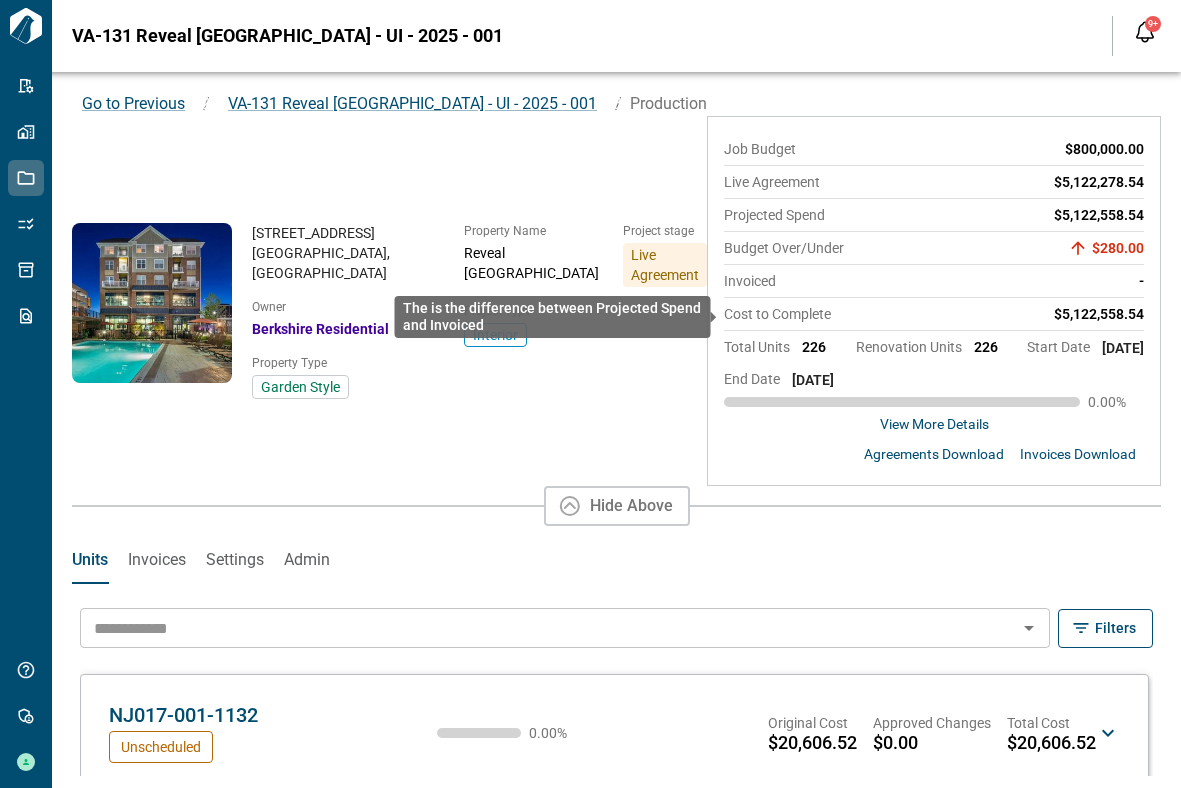 type 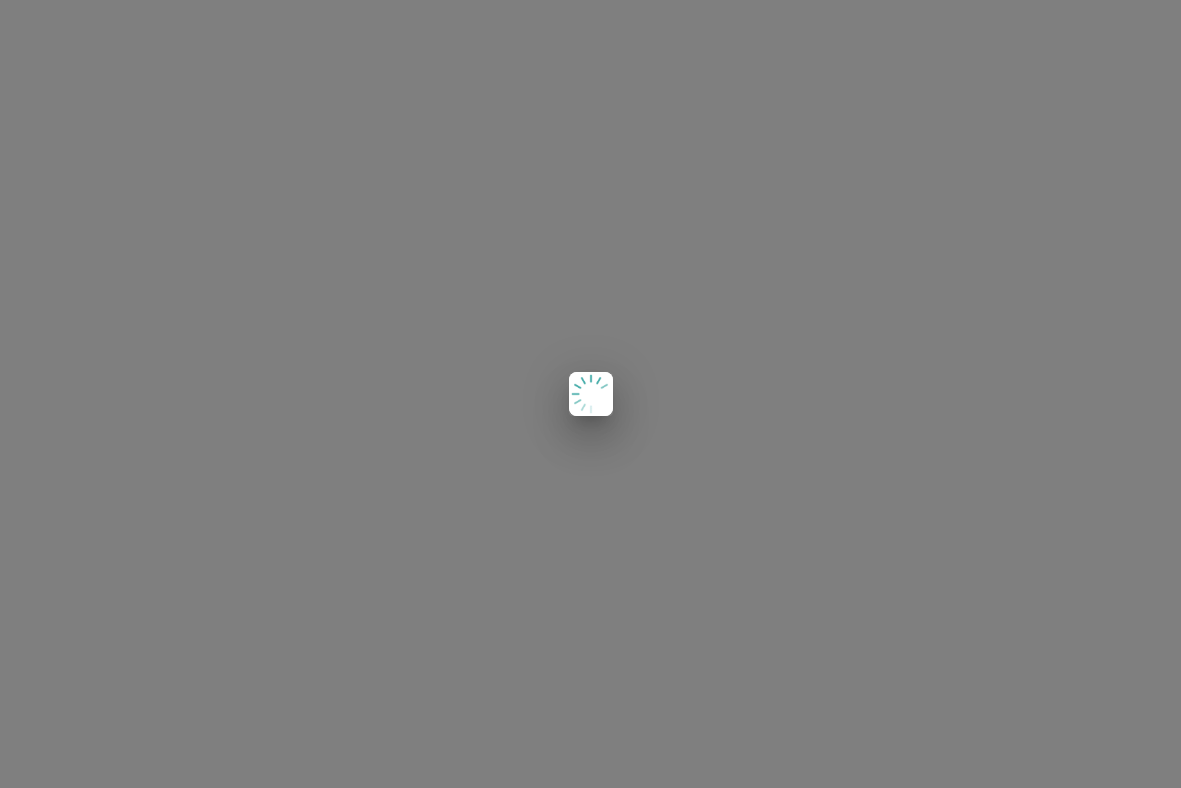 scroll, scrollTop: 0, scrollLeft: 0, axis: both 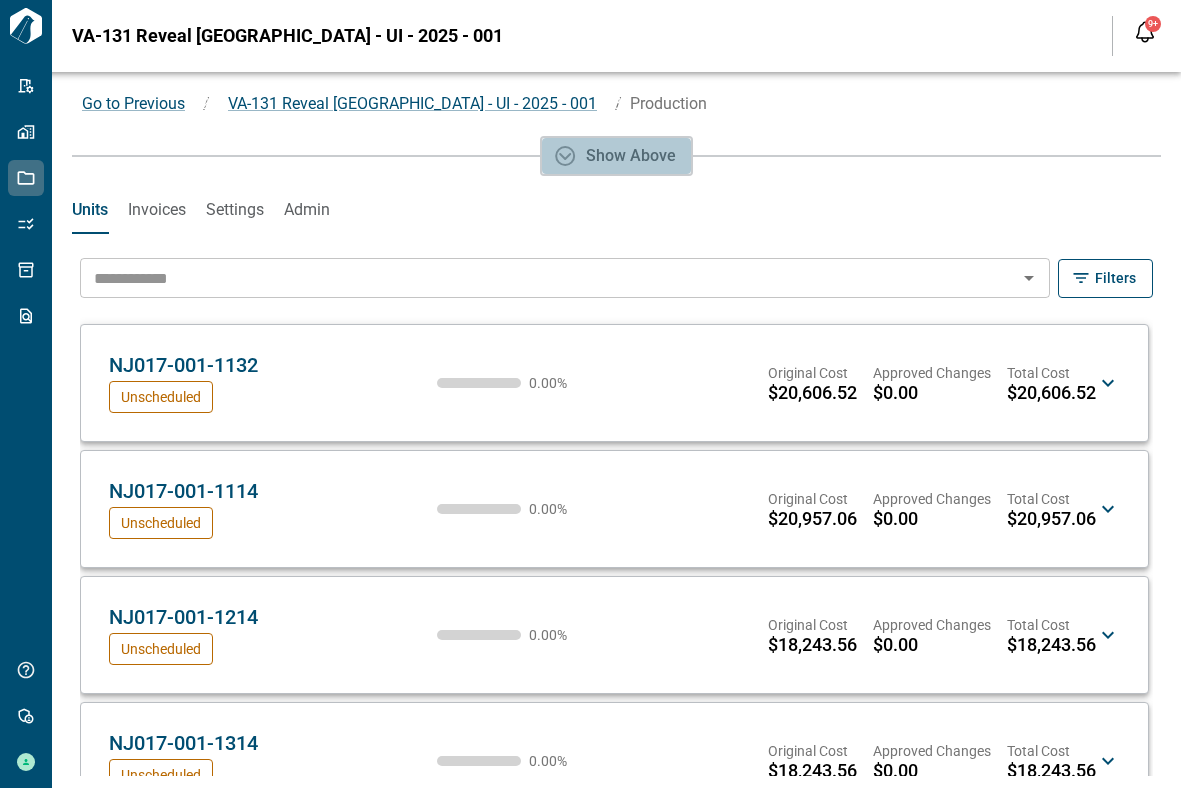click on "Show above" at bounding box center (631, 156) 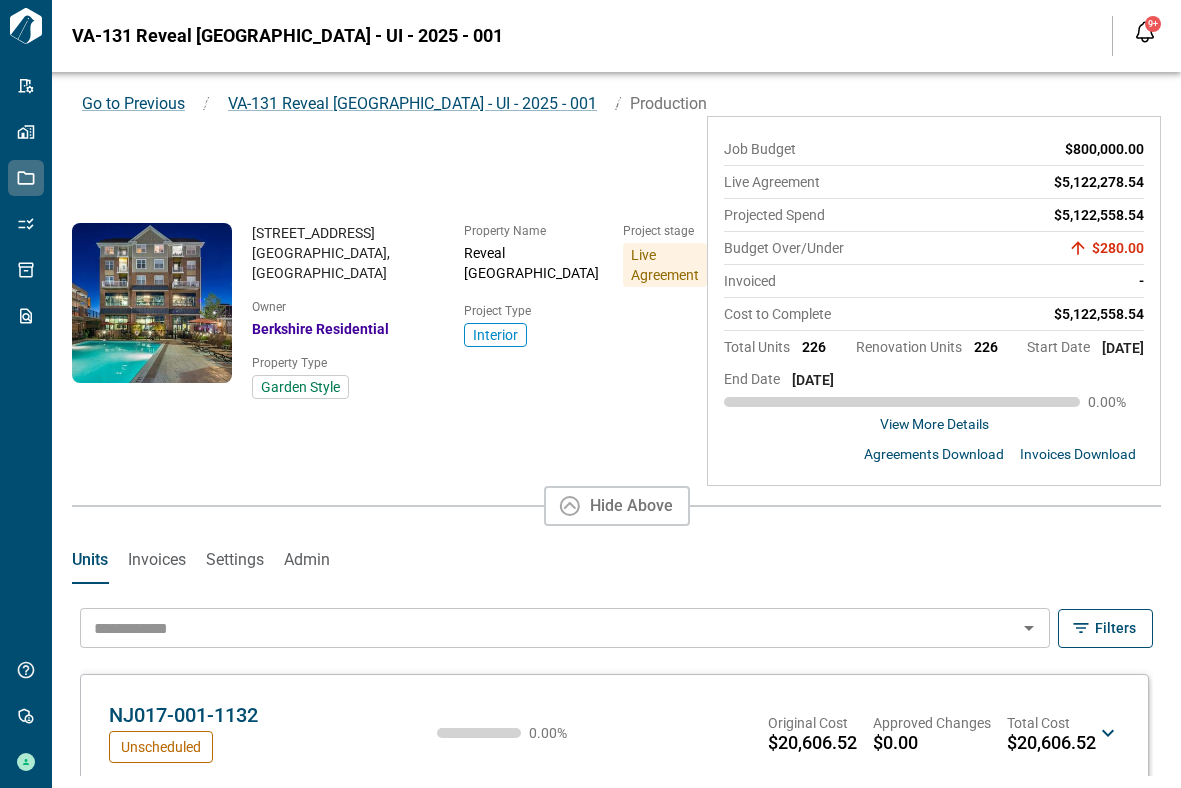 drag, startPoint x: 165, startPoint y: 568, endPoint x: 190, endPoint y: 541, distance: 36.796738 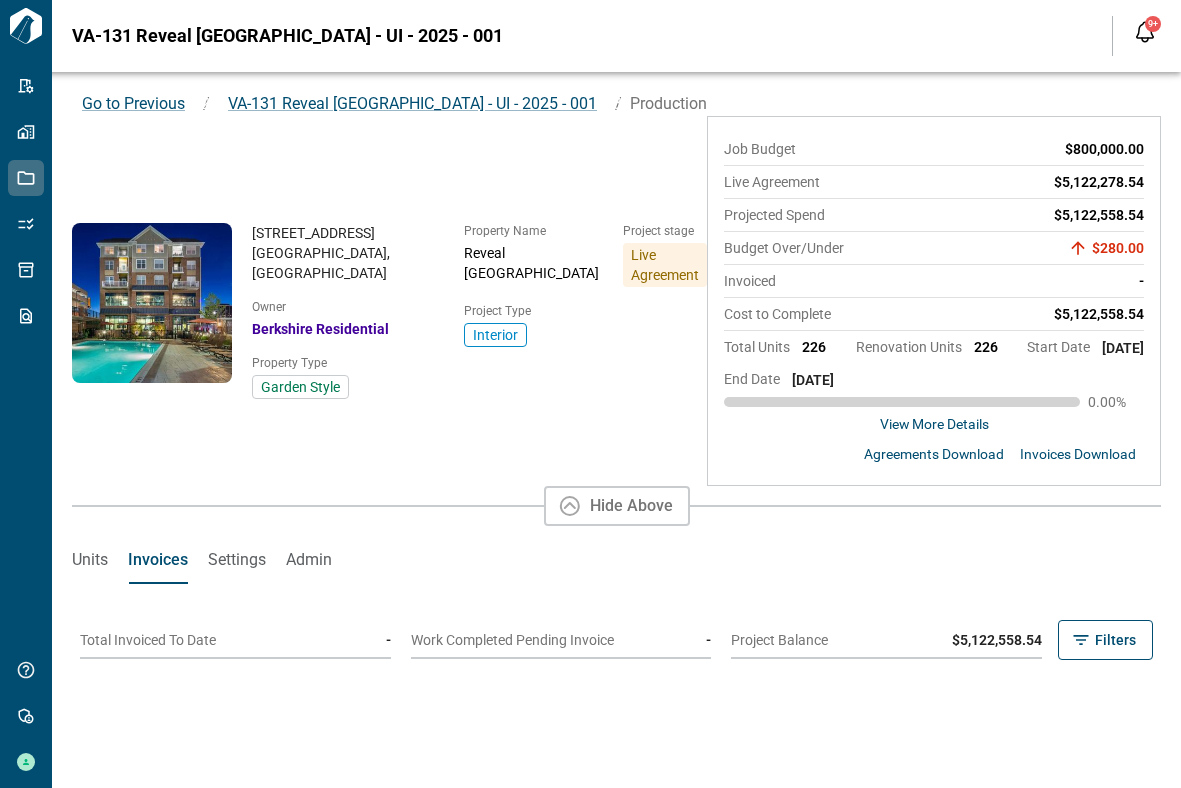 click on "Hide above" at bounding box center (631, 506) 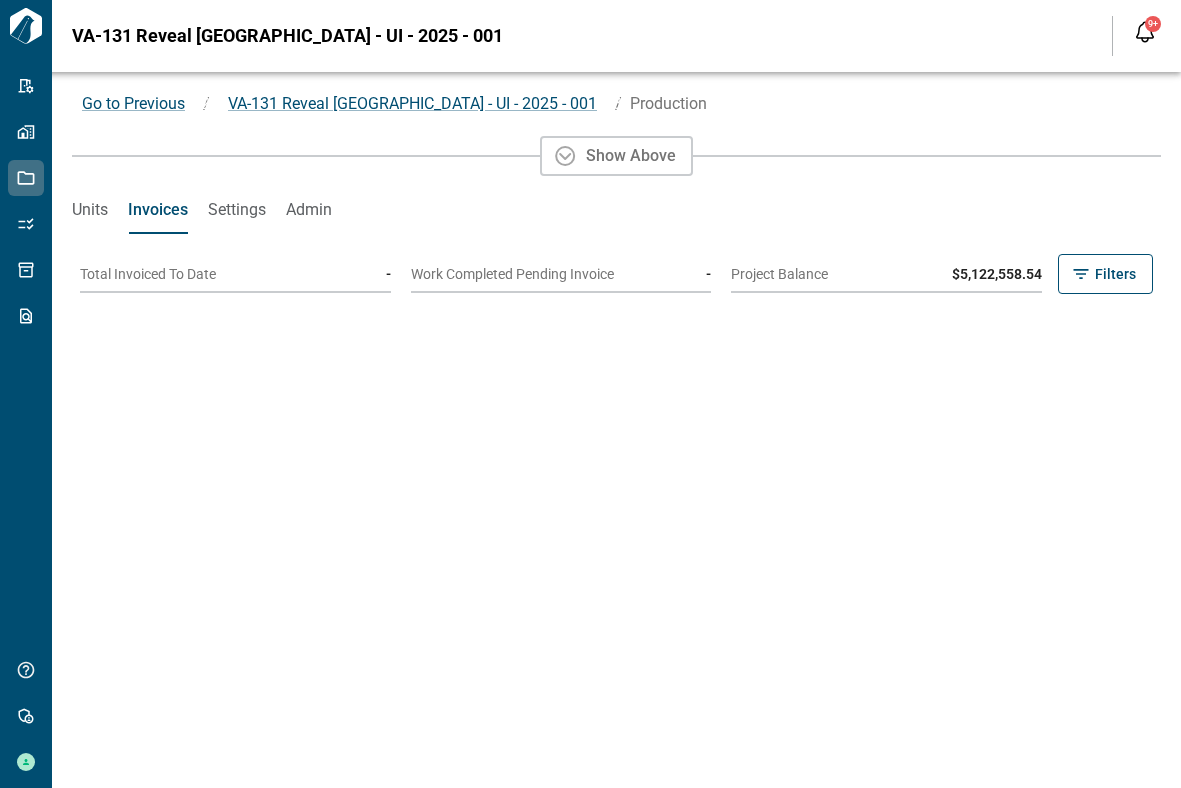 scroll, scrollTop: 0, scrollLeft: 0, axis: both 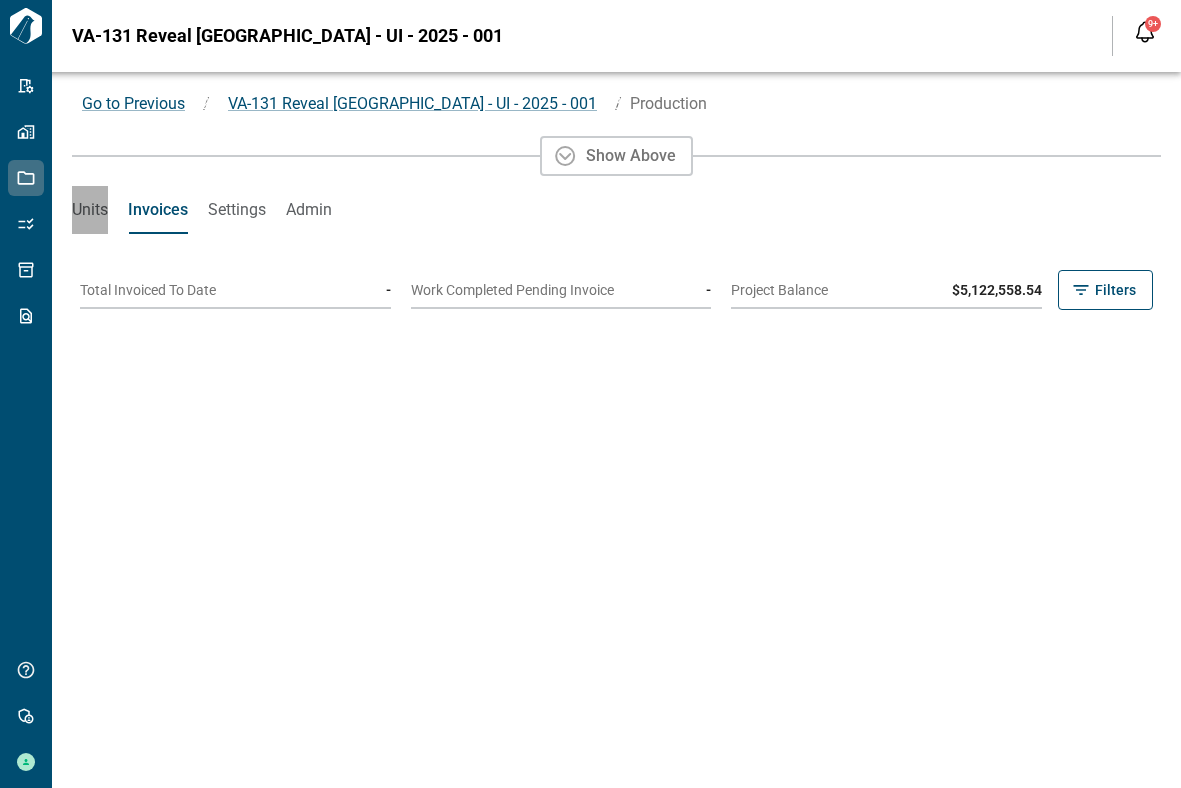 click on "Units" at bounding box center (90, 210) 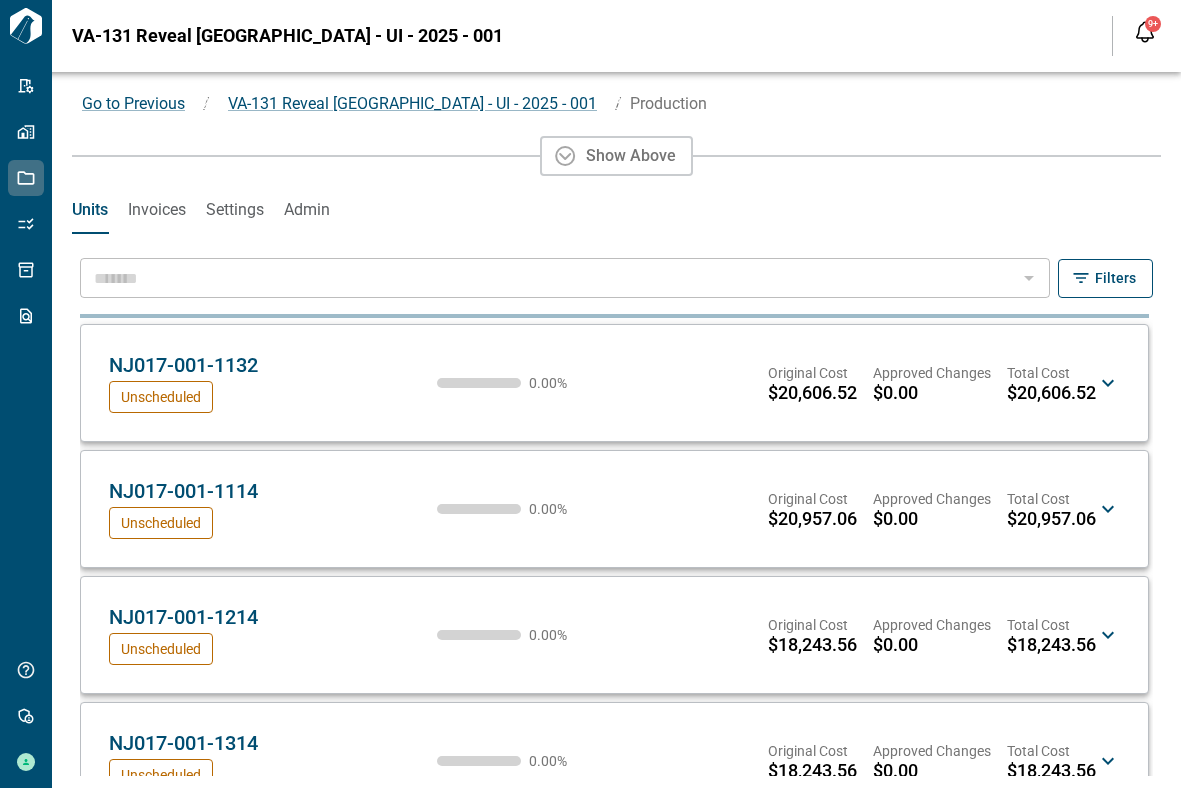 click 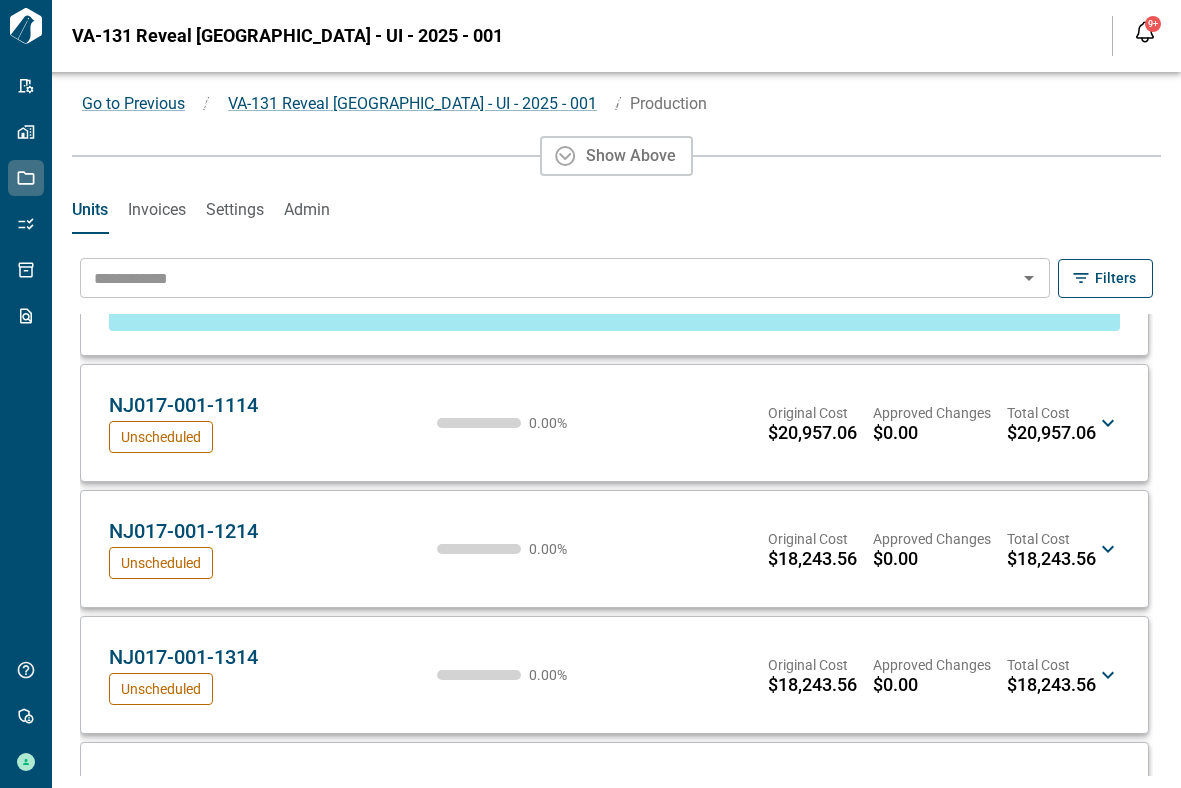 scroll, scrollTop: 0, scrollLeft: 0, axis: both 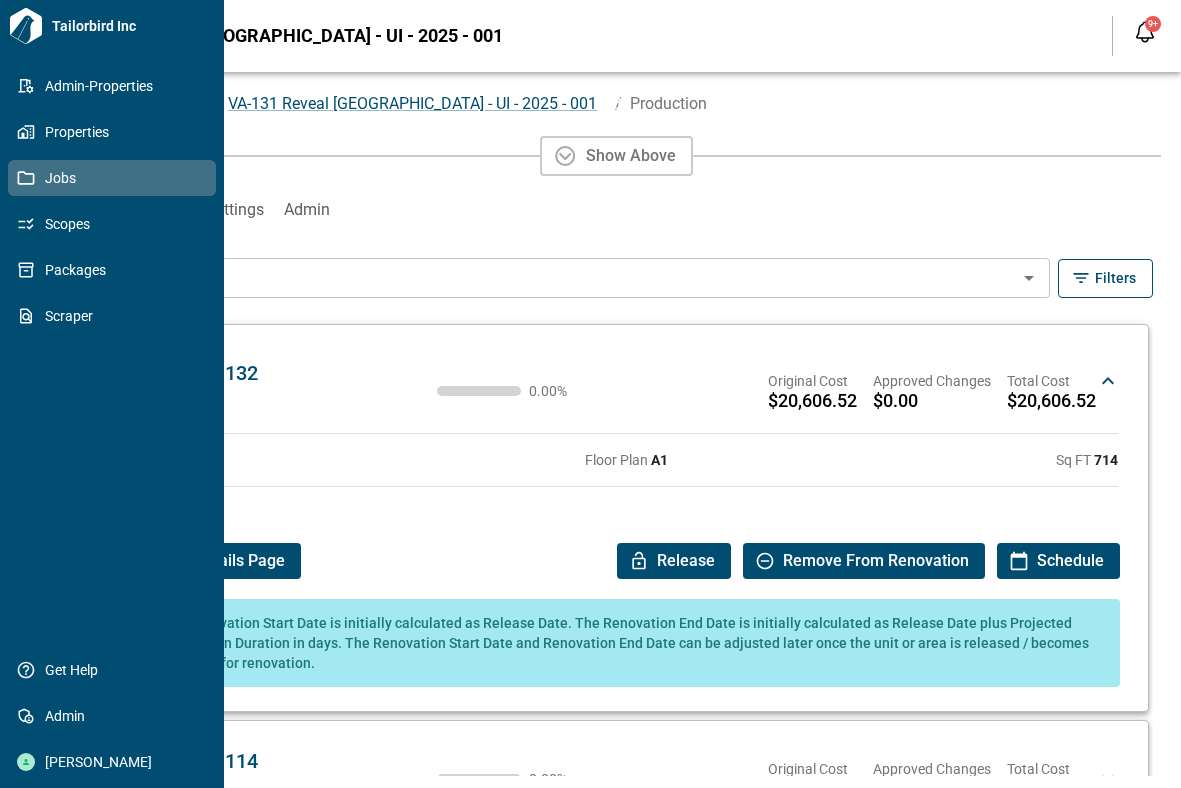 click on "Jobs" at bounding box center [116, 178] 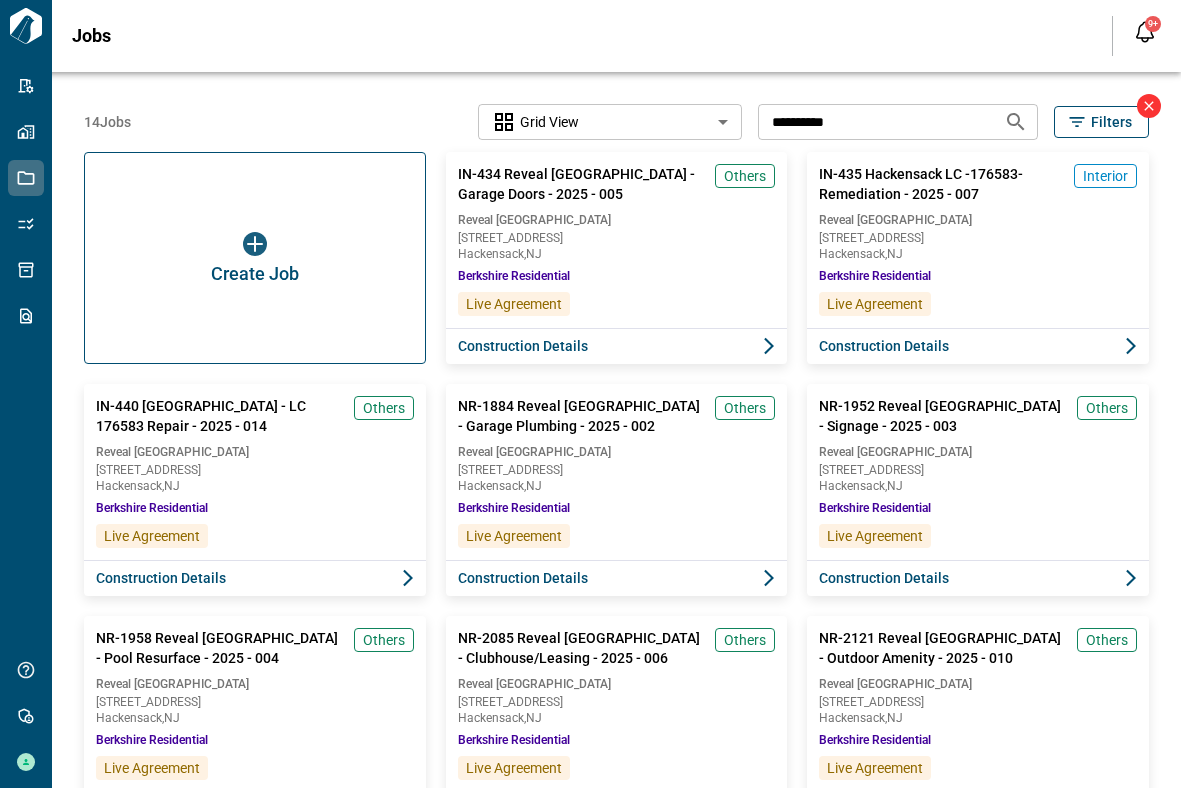 click 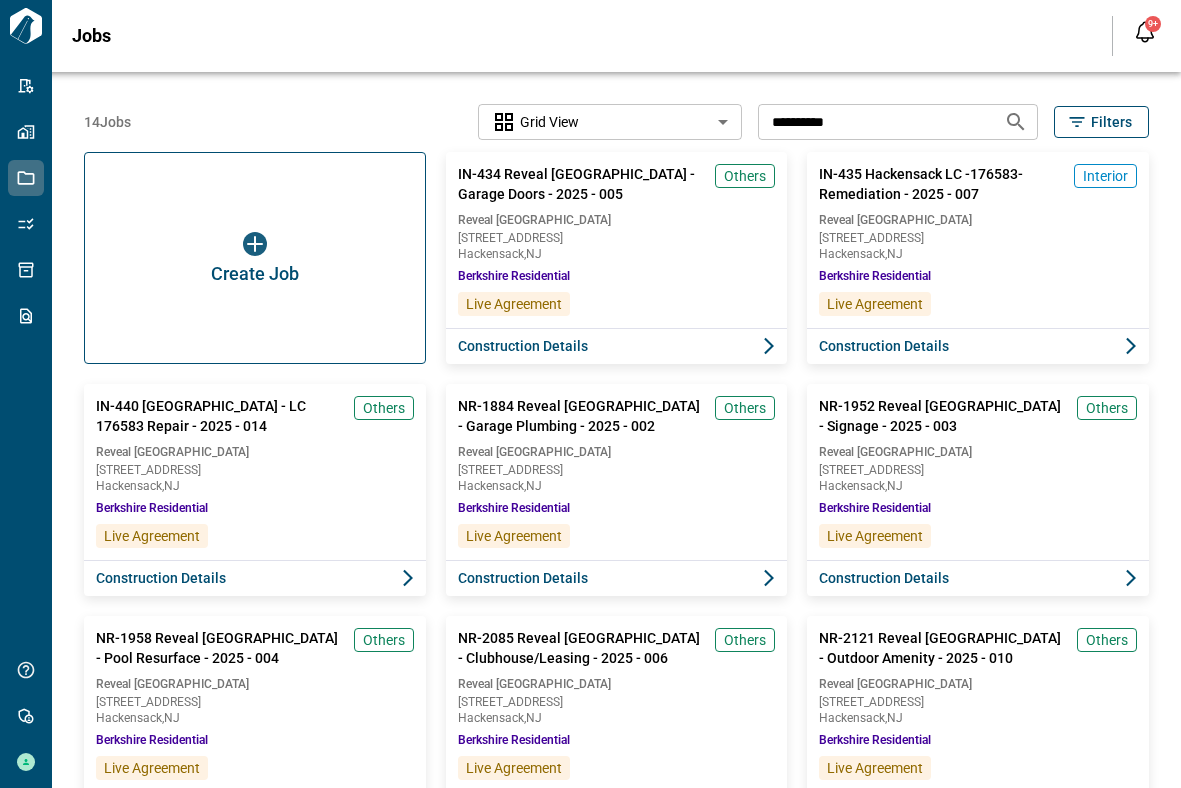 click 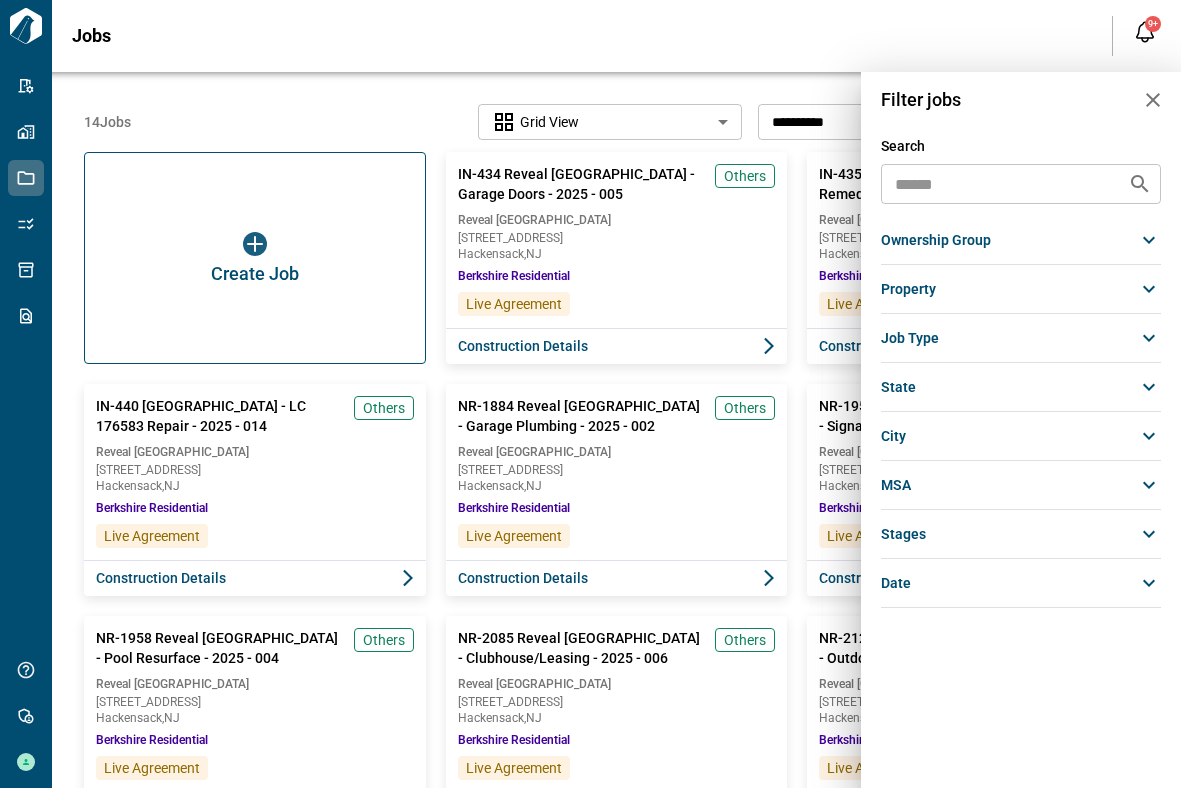 click on "ownership group" at bounding box center [936, 240] 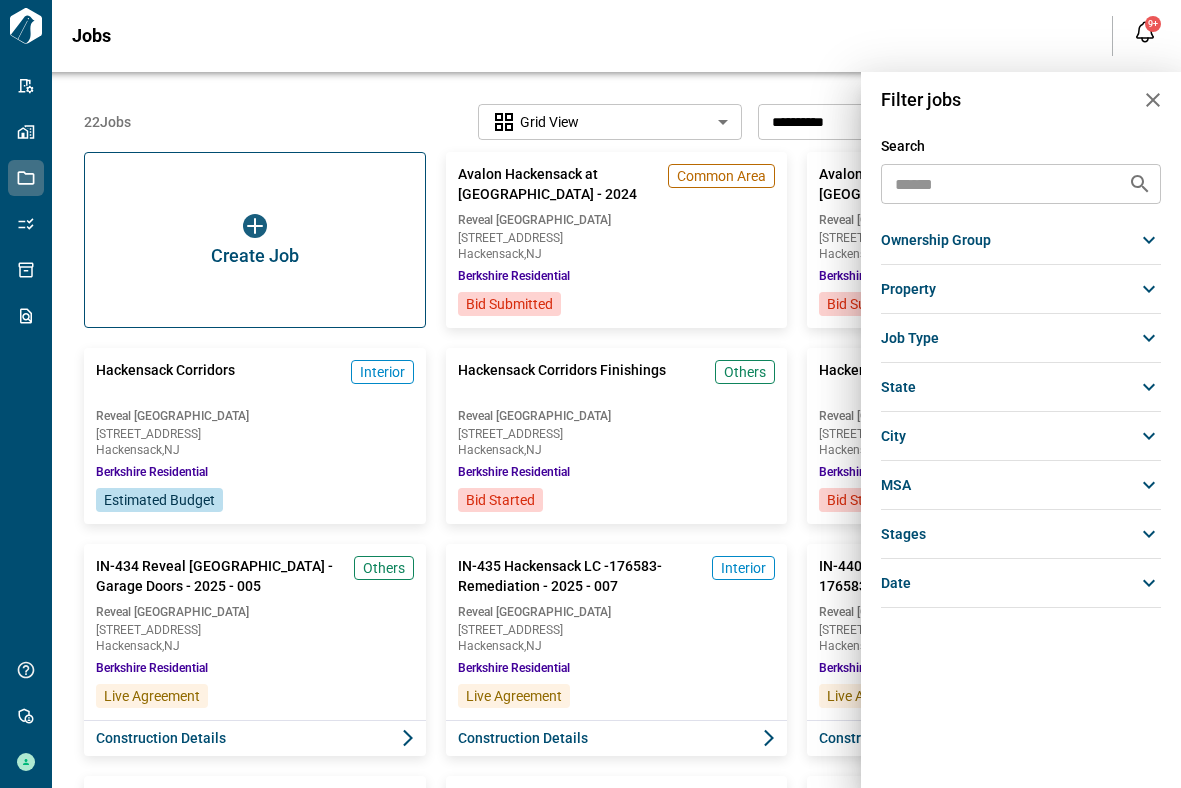 click on "ownership group" at bounding box center (936, 240) 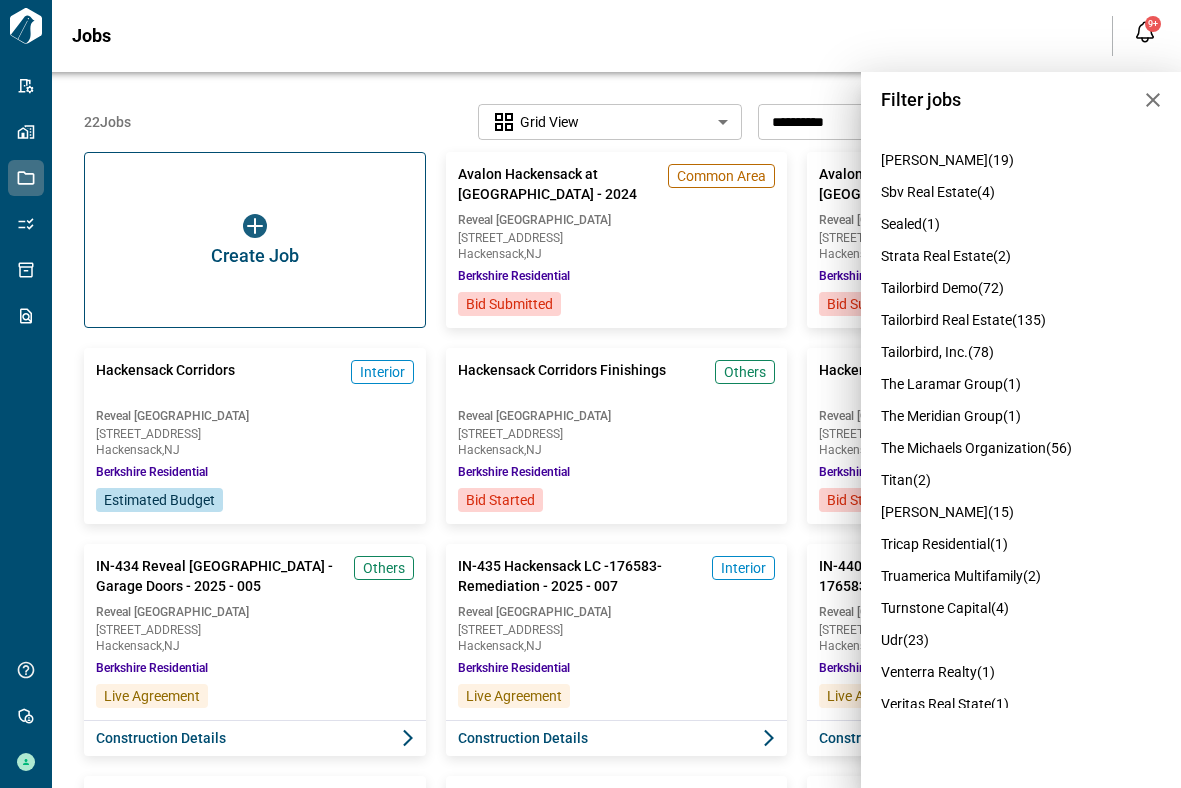 scroll, scrollTop: 2413, scrollLeft: 0, axis: vertical 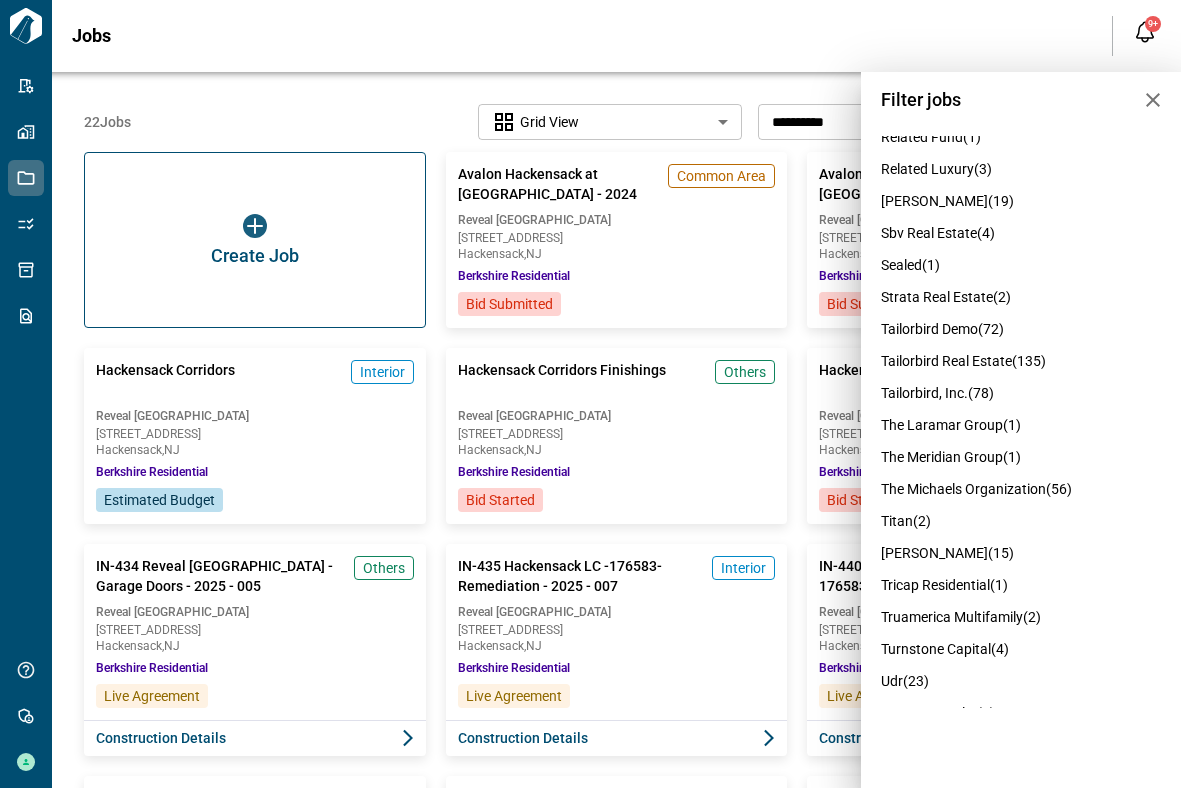 click on "tailorbird demo  (72)" at bounding box center [942, 329] 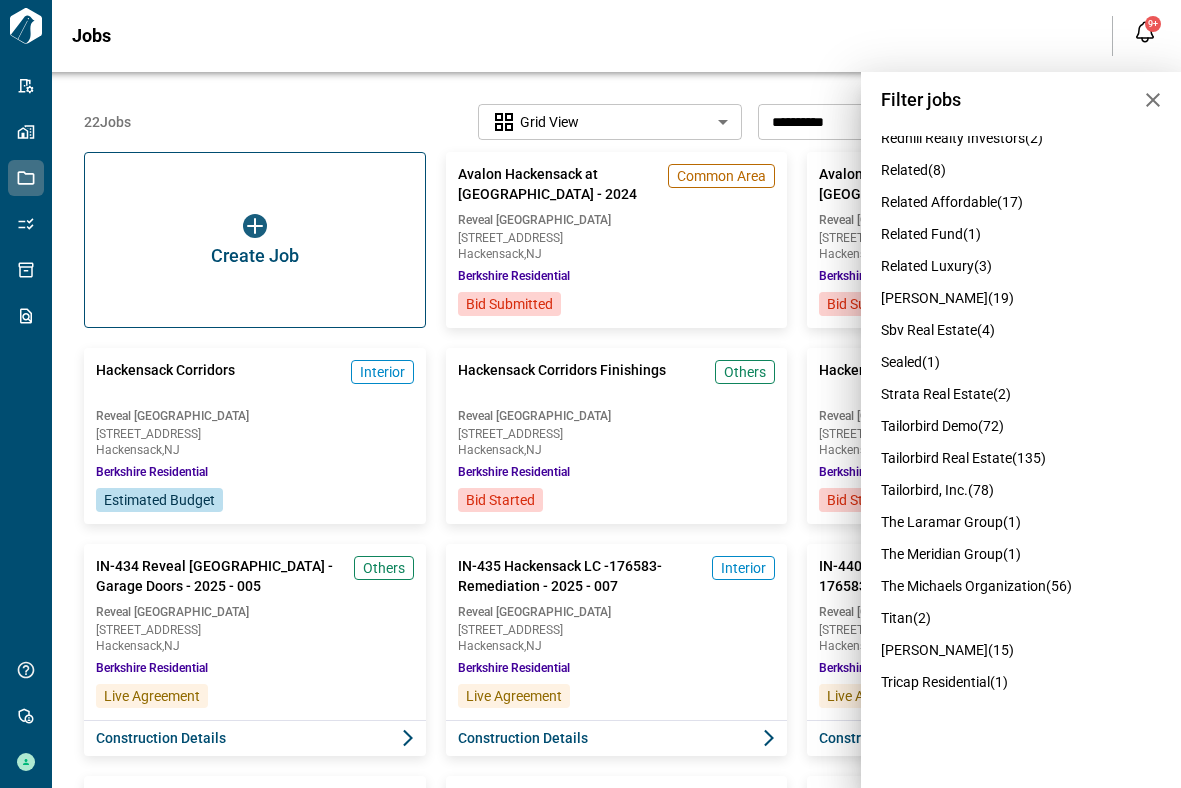 scroll, scrollTop: 2510, scrollLeft: 0, axis: vertical 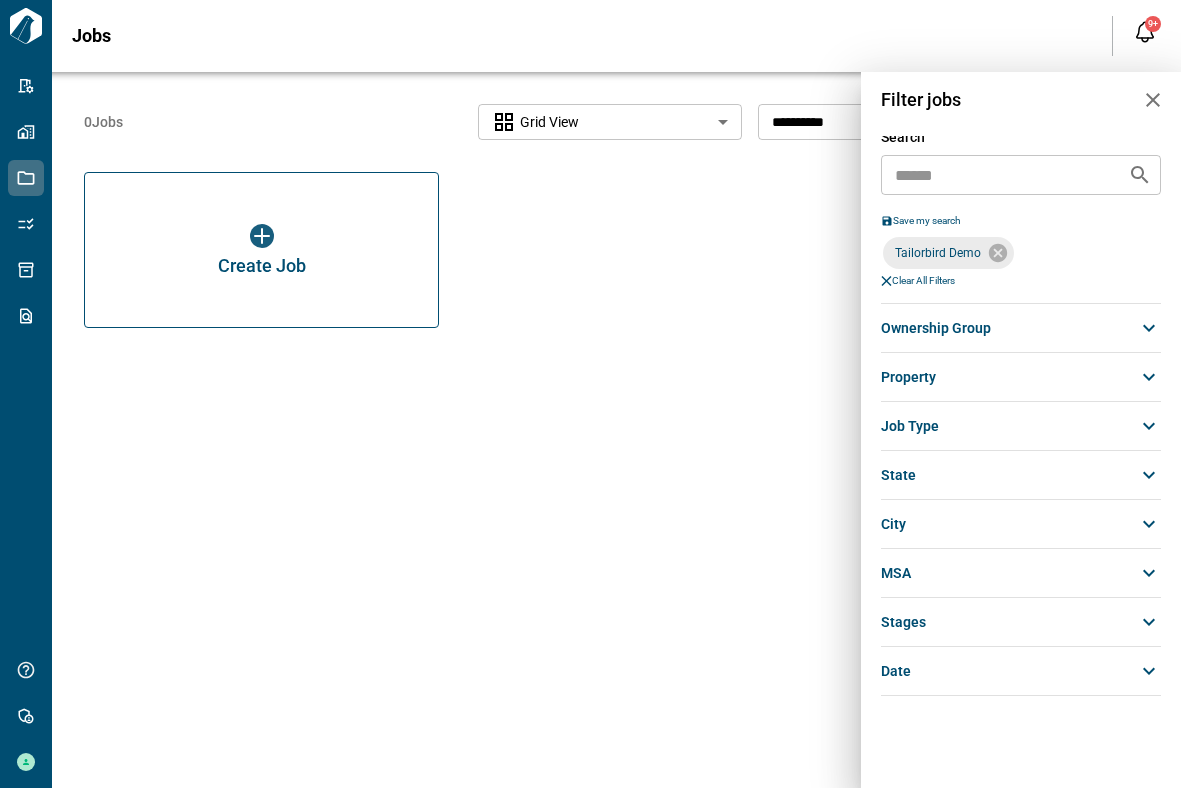 click on "property" at bounding box center [908, 377] 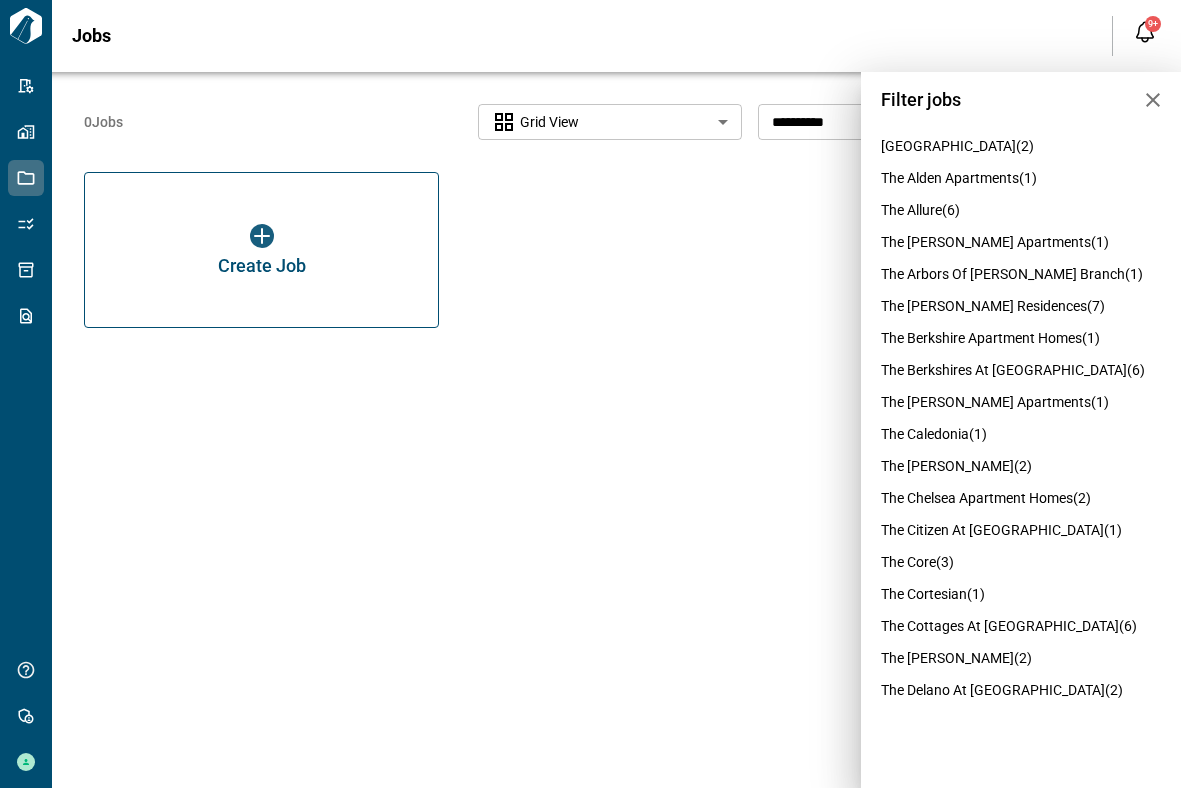 scroll, scrollTop: 15586, scrollLeft: 0, axis: vertical 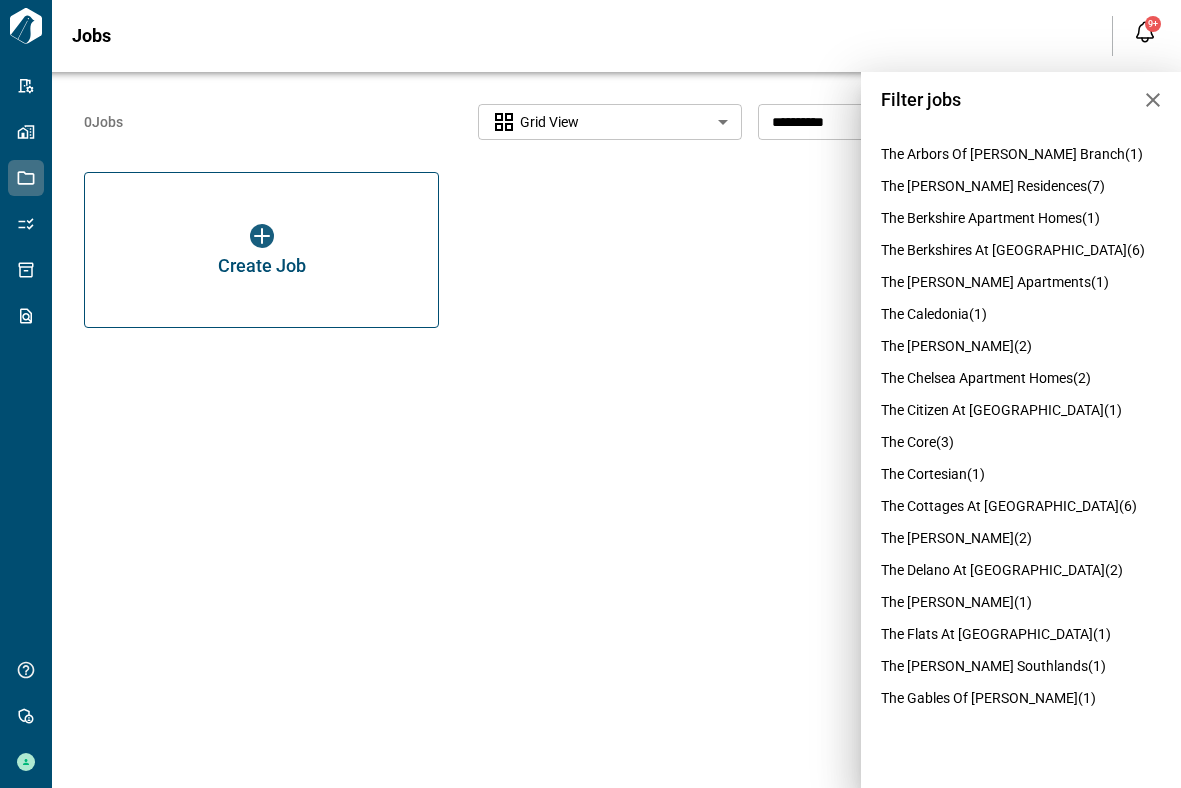 click 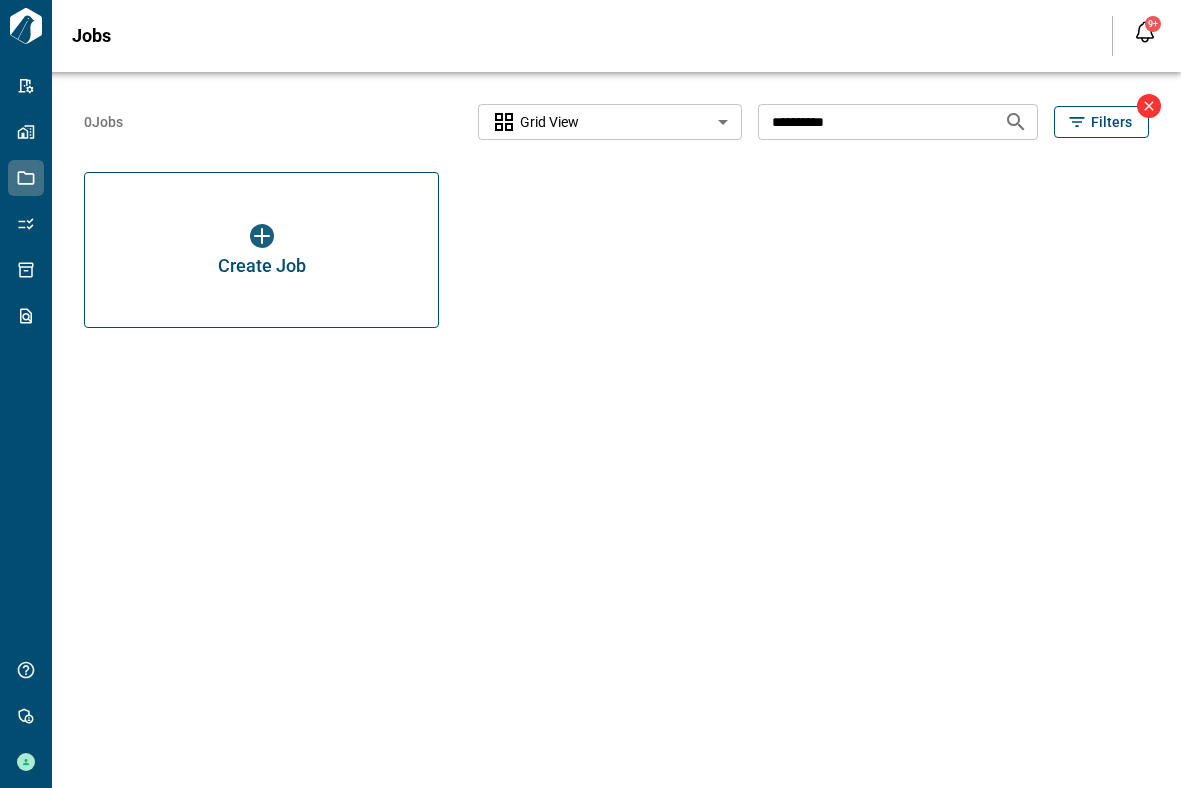 click on "Filters" at bounding box center (1111, 122) 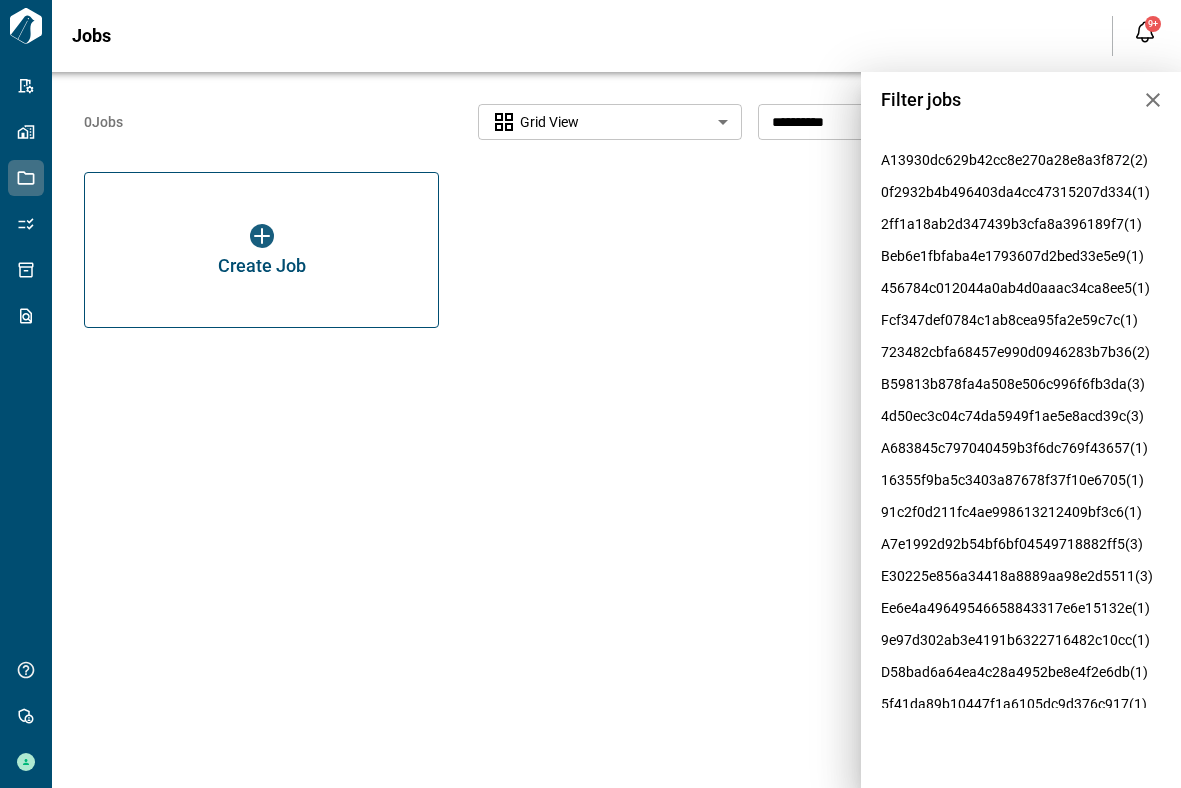 scroll, scrollTop: 0, scrollLeft: 0, axis: both 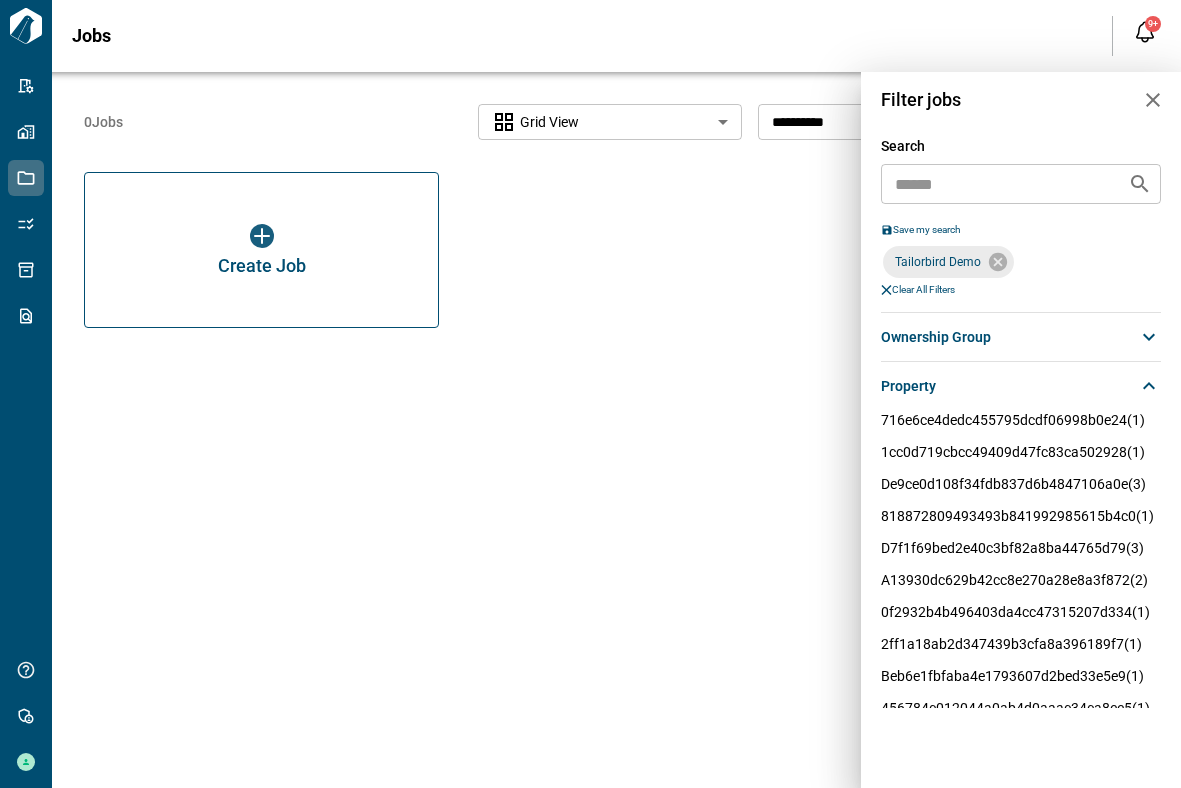 click 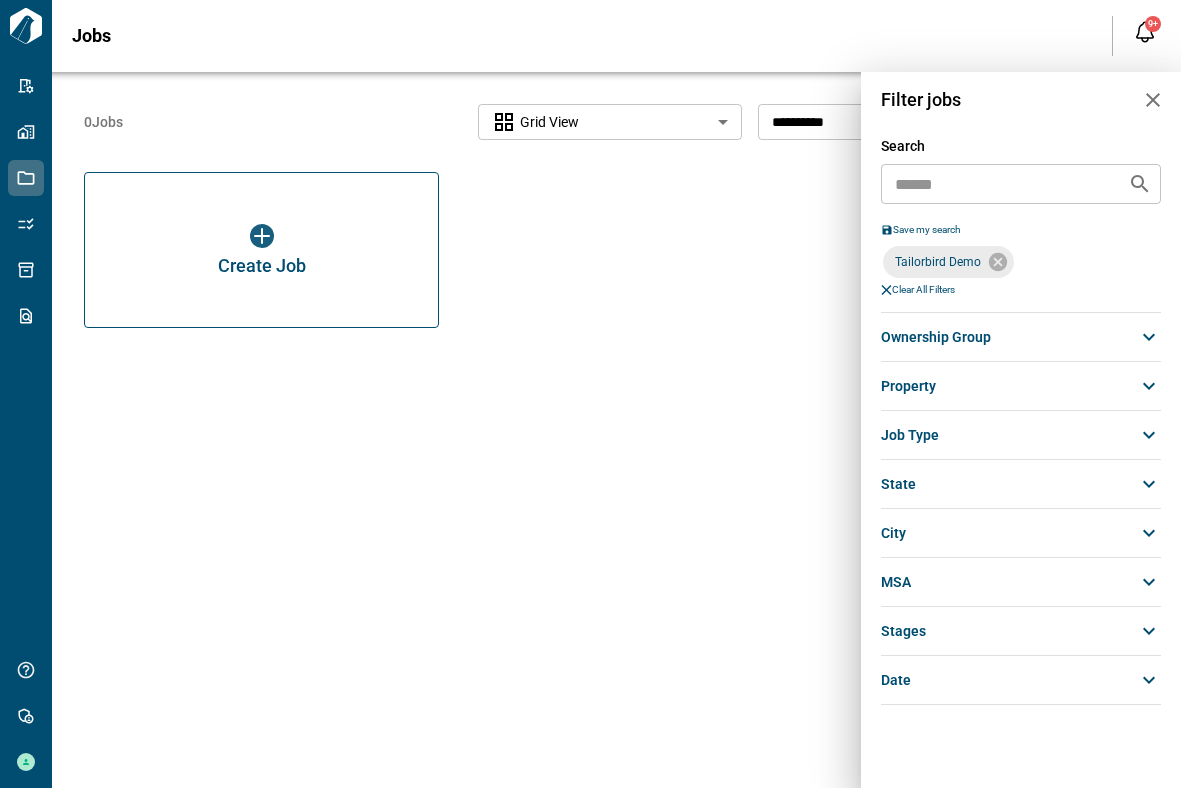 click on "stages" at bounding box center (903, 631) 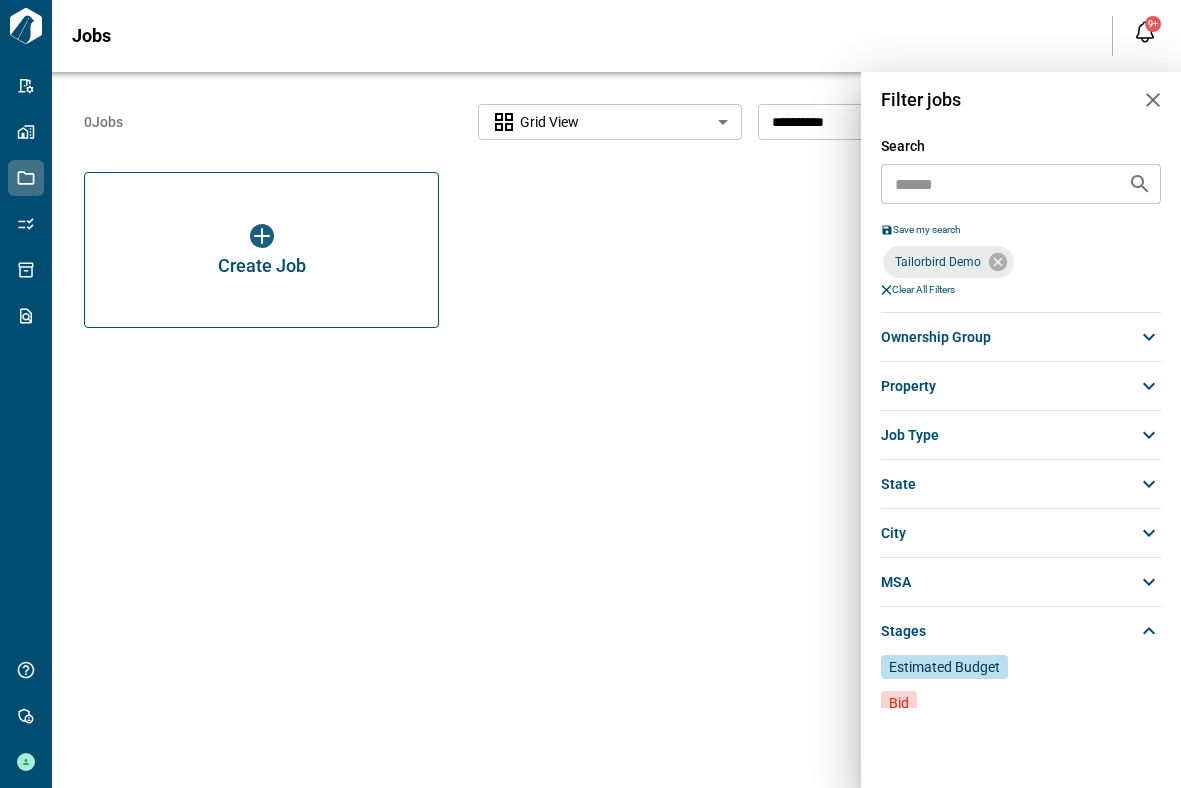 scroll, scrollTop: 265, scrollLeft: 0, axis: vertical 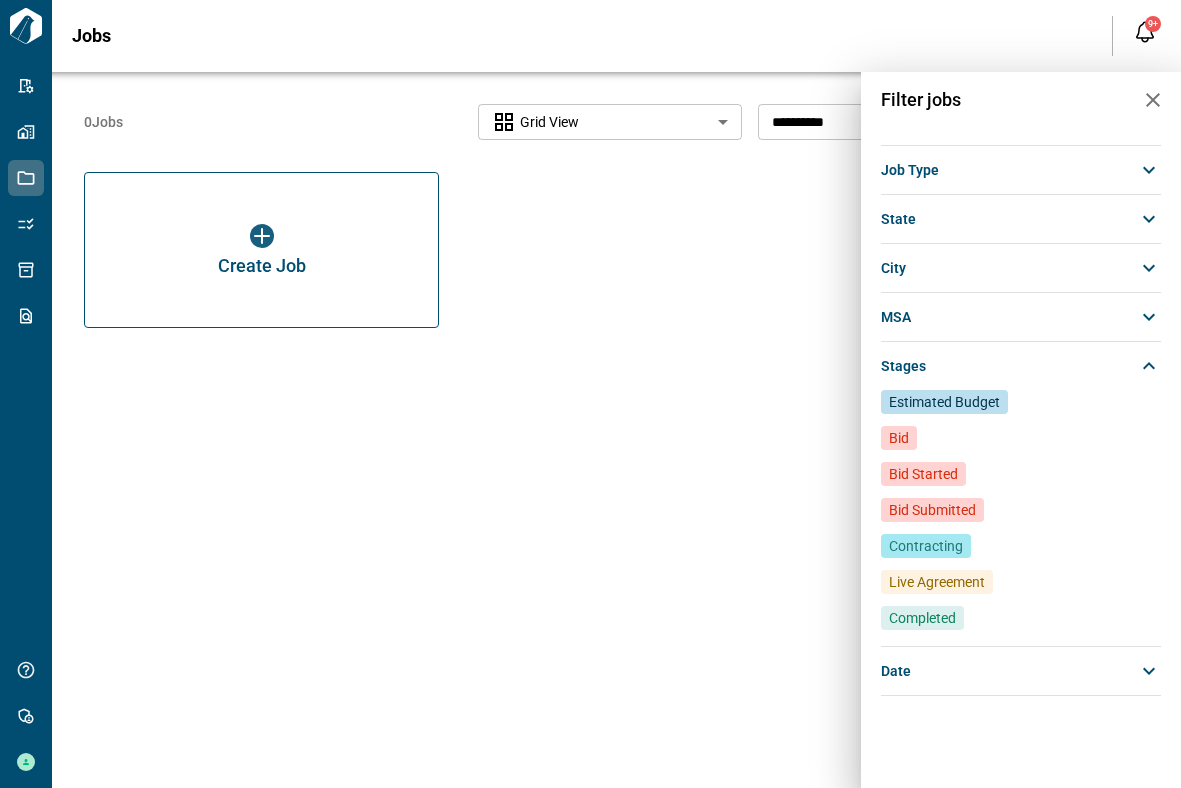 click on "Live Agreement" at bounding box center [937, 582] 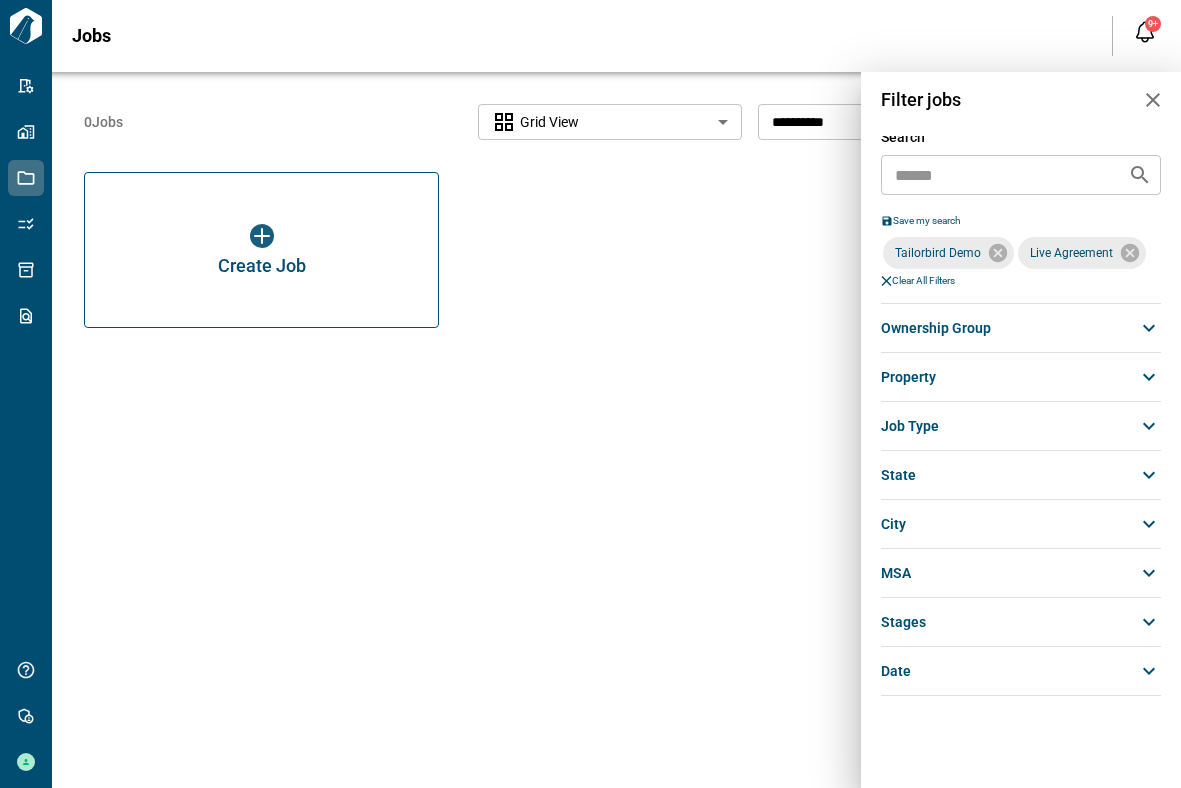 scroll, scrollTop: 9, scrollLeft: 0, axis: vertical 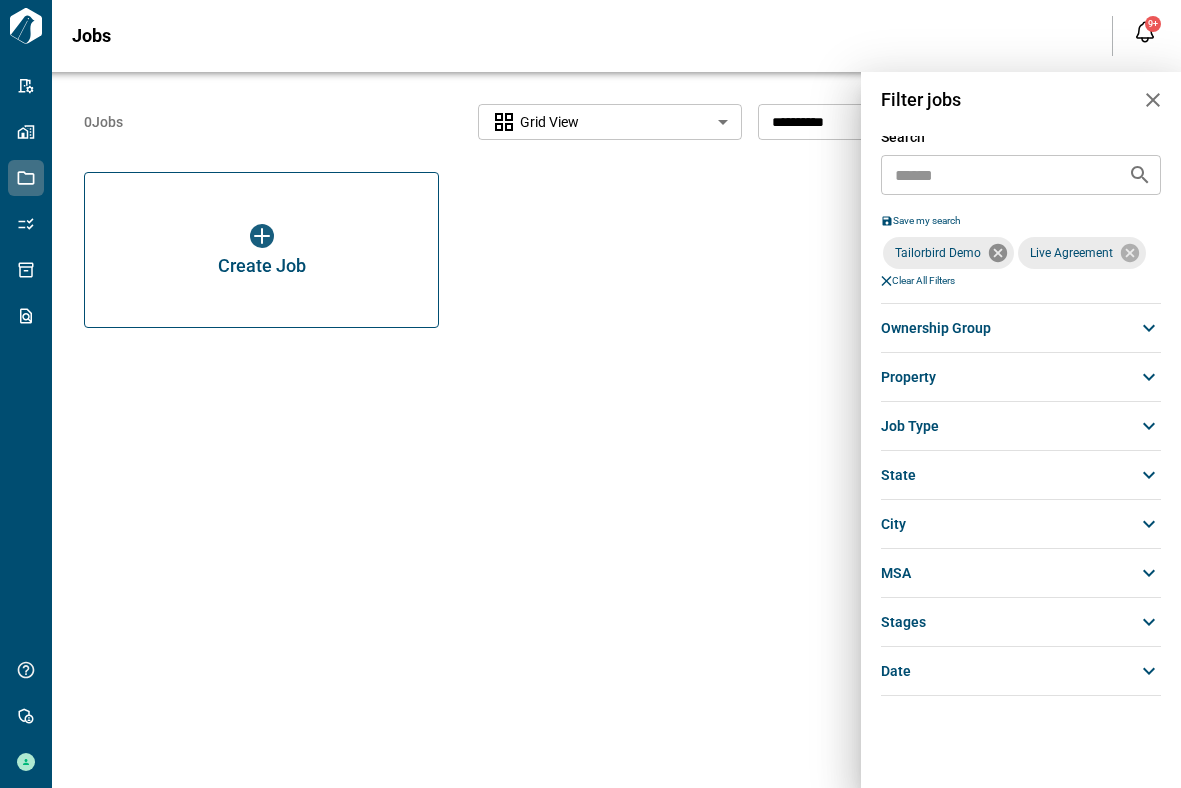 click 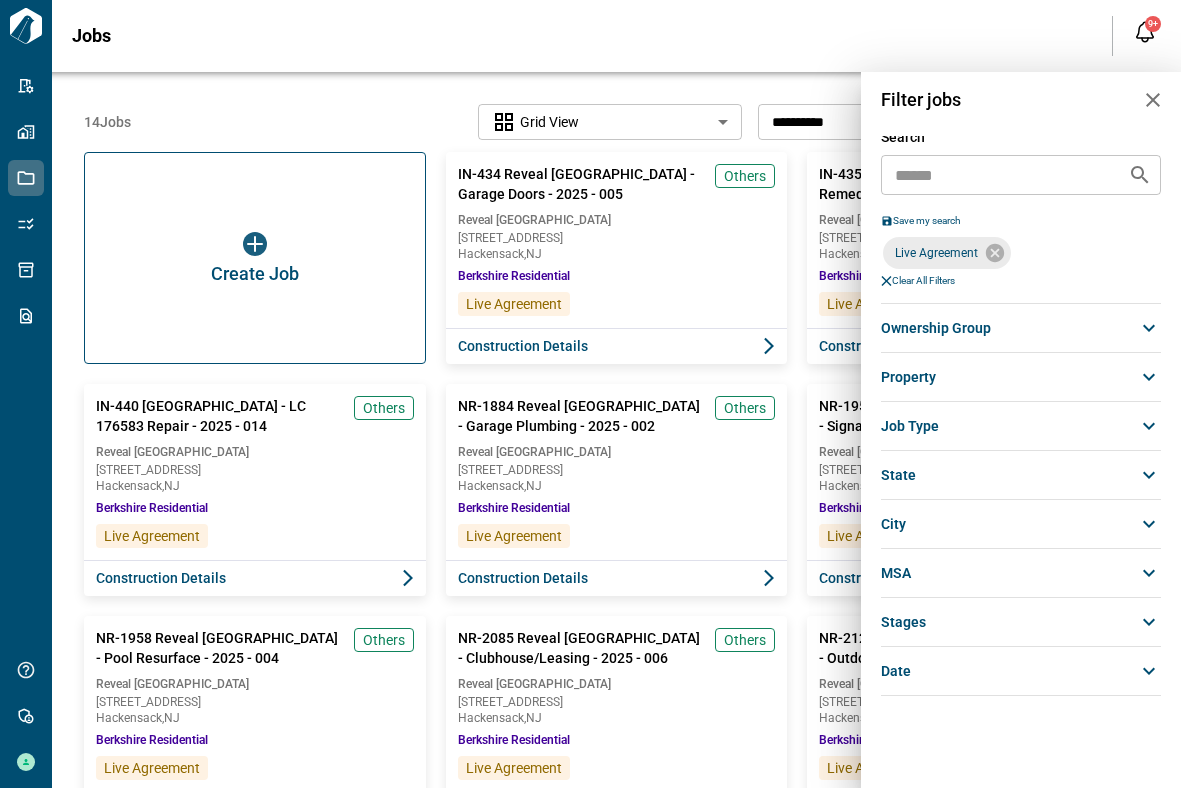 click on "ownership group" at bounding box center [936, 328] 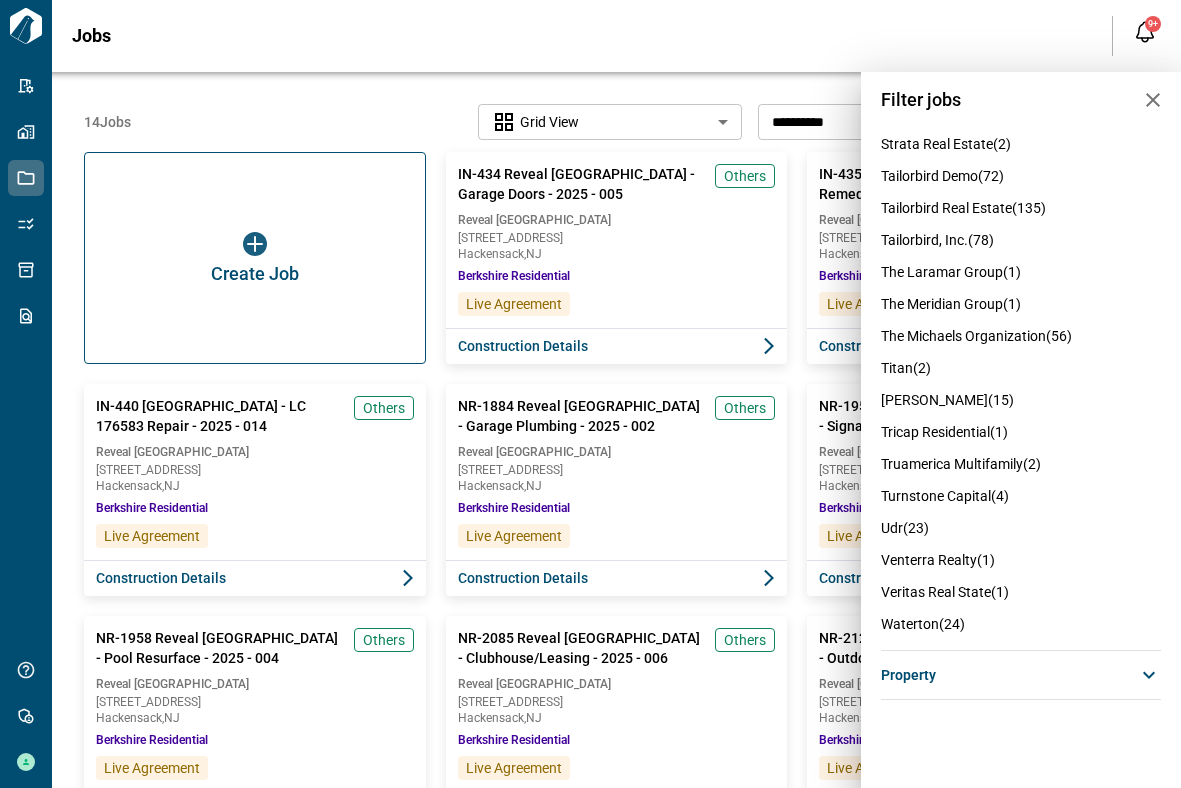 scroll, scrollTop: 2641, scrollLeft: 0, axis: vertical 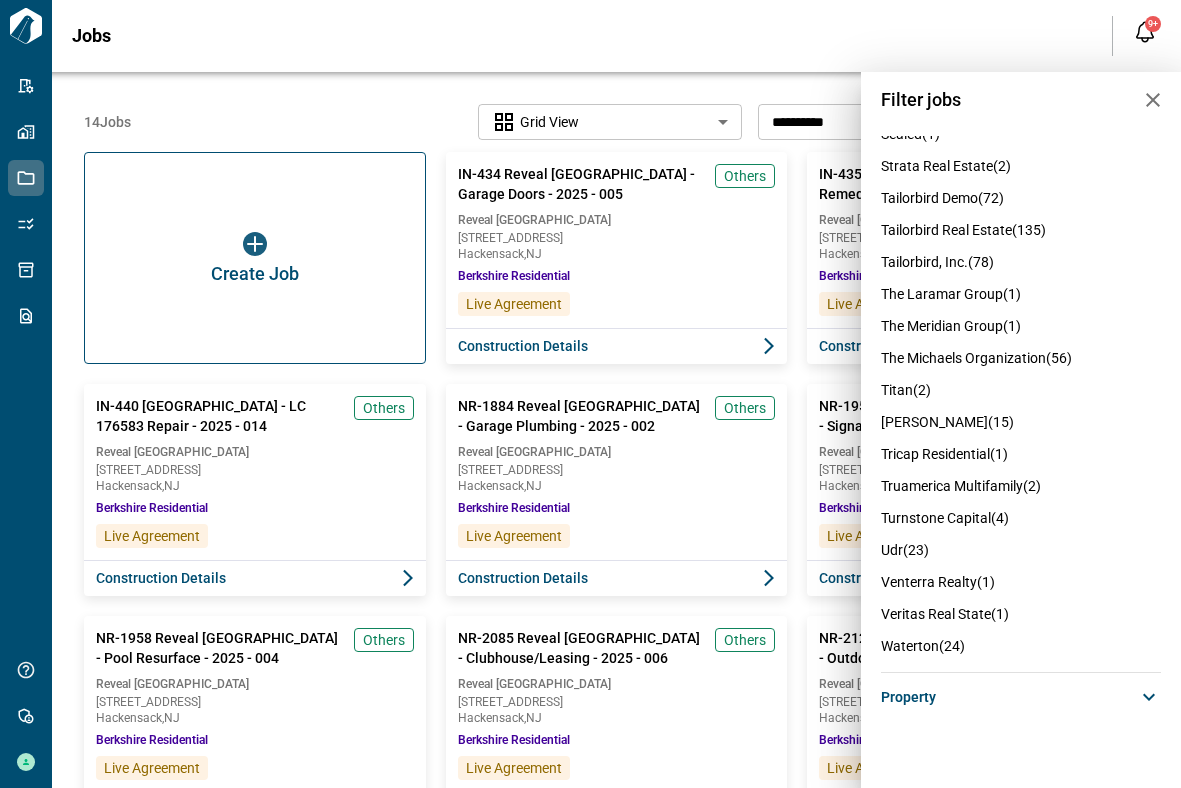 click on "tailorbird demo  (72)" at bounding box center [942, 198] 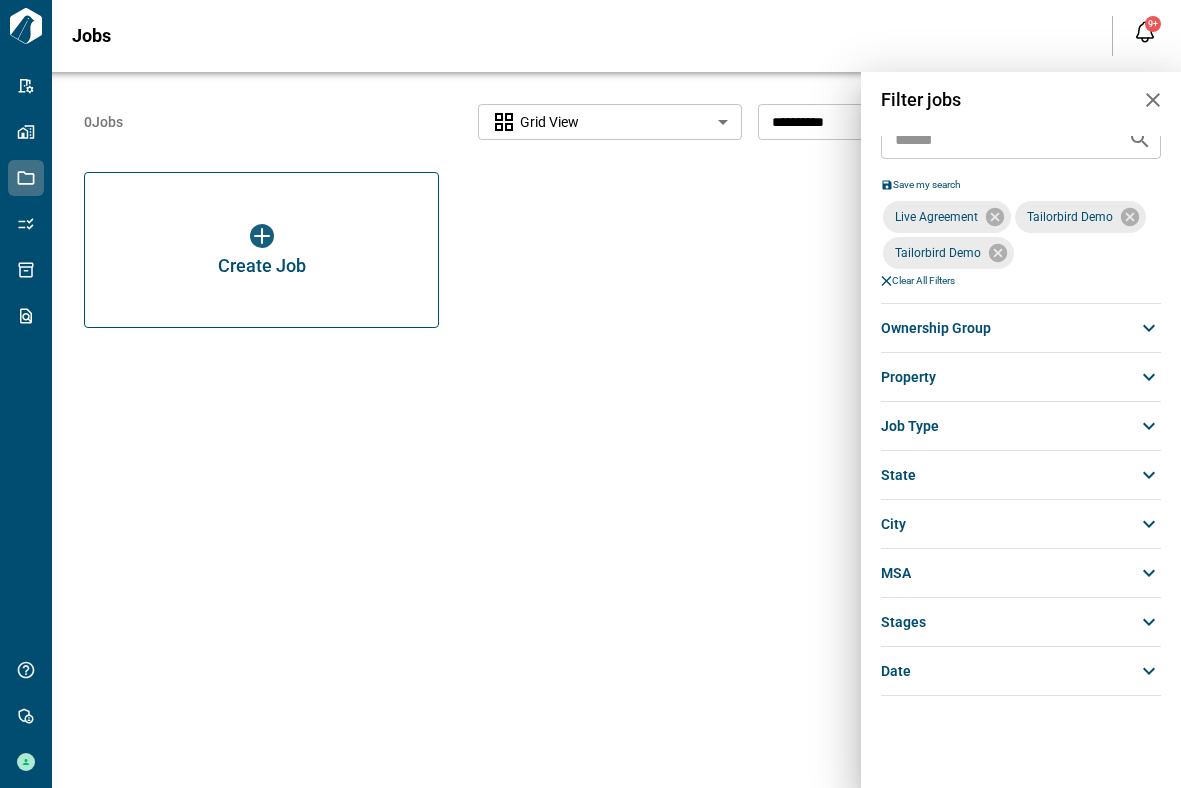 scroll, scrollTop: 45, scrollLeft: 0, axis: vertical 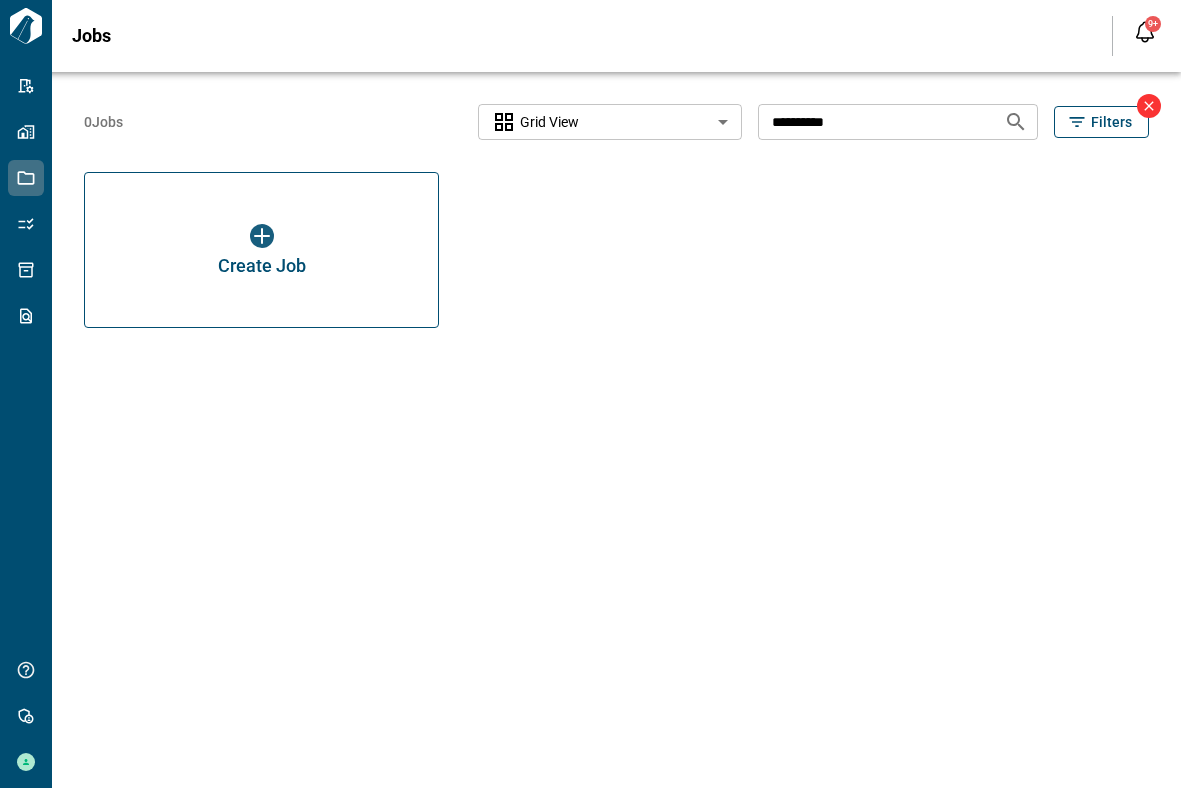 click on "Filter jobs Search ​   Save my search Live Agreement Tailorbird Demo Tailorbird Demo  Clear All Filters ownership group 05537302-f871-4e2f-b90c-494a00b0bd1f  (1) 079b3f9e-662c-42b4-9523-4d4319d88090  (1) 84f5c605-a9fd-4ded-8123-f0fcfd06e7db  (3) 8b49a831-748e-44d3-8db0-58efedc2817a  (13) abacus  (3) air communities  (1) amli  (1) april housing  (4) atlas  (9) [GEOGRAPHIC_DATA]  (71) avenue 5  (1) balfour [PERSON_NAME]  (23) barings real estate  (16) [PERSON_NAME] group  (1) bell partners  (7) [GEOGRAPHIC_DATA]  (1) berkshire residential  (605) big 4 properties  (18) [GEOGRAPHIC_DATA]  (64) [GEOGRAPHIC_DATA] hoa  (1) c4b543cd-94b7-4301-a7b1-a4125fe9267a  (3) camber  (5) [GEOGRAPHIC_DATA]  (3) camp  (43) cardinal group  (2) catalyst housing group  (12) cbre  (1) coastal ridge  (1) colrich  (19) cortland  (72) crow group  (3) dominium  (3) enterprise  (2) equity residential  (3) [GEOGRAPHIC_DATA] residential  (7) federal realty  (2) [PERSON_NAME] property group (fpg)  (31) gid  (6) grand peaks  (3) greystar  (1) harbor group  (36) horizons  (3) [PERSON_NAME]  (1) irt  (42) irvine  (1)" at bounding box center [1771, 394] 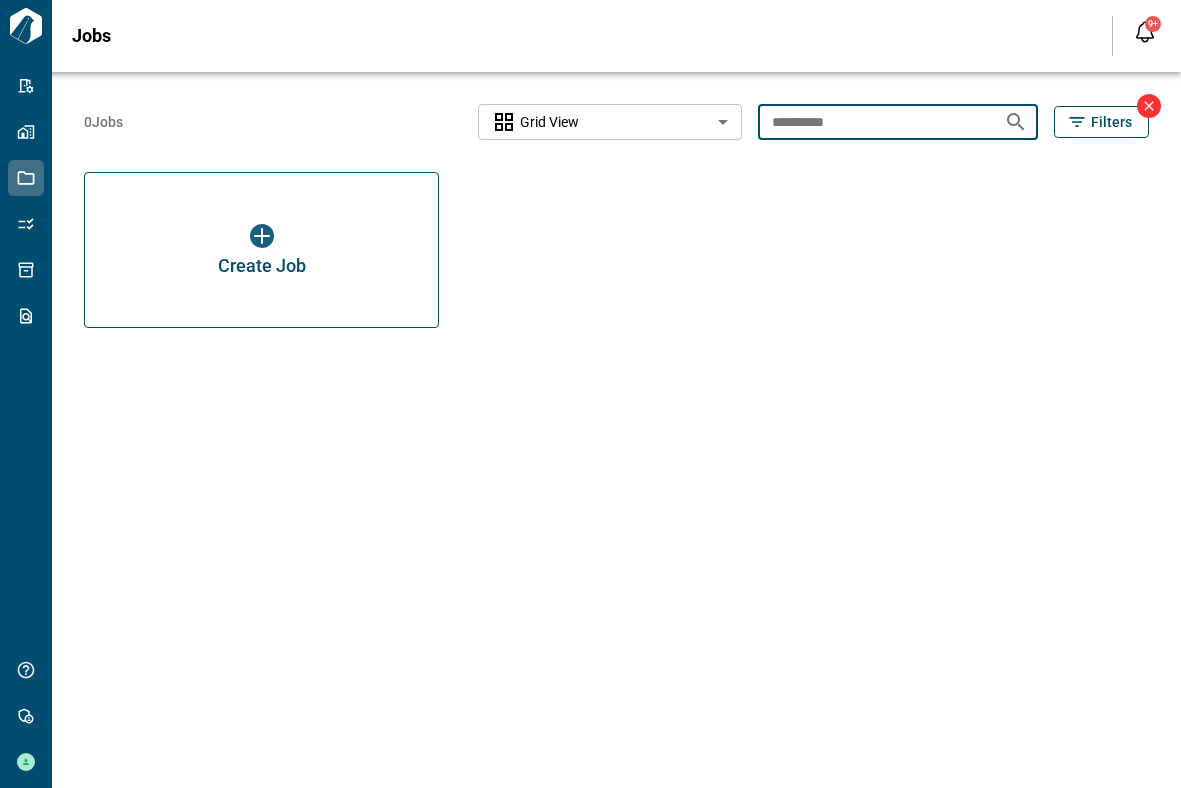 click on "**********" at bounding box center (873, 121) 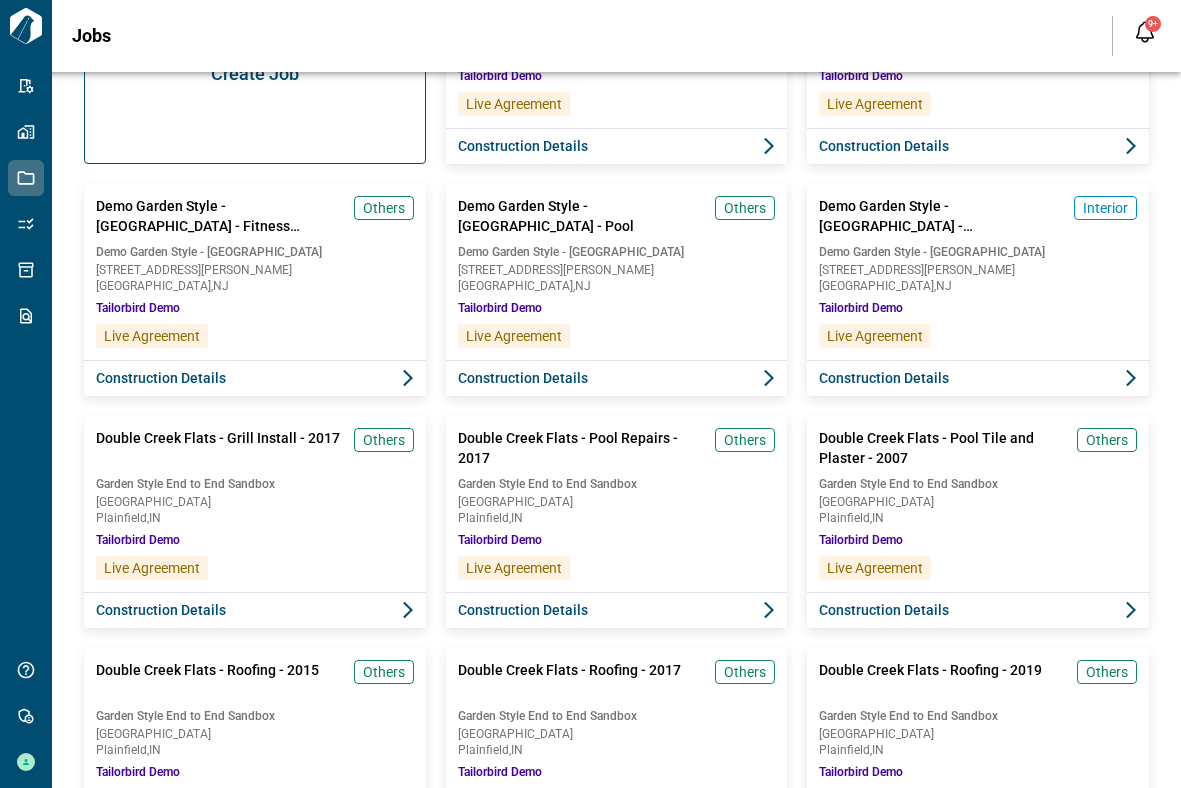 scroll, scrollTop: 201, scrollLeft: 0, axis: vertical 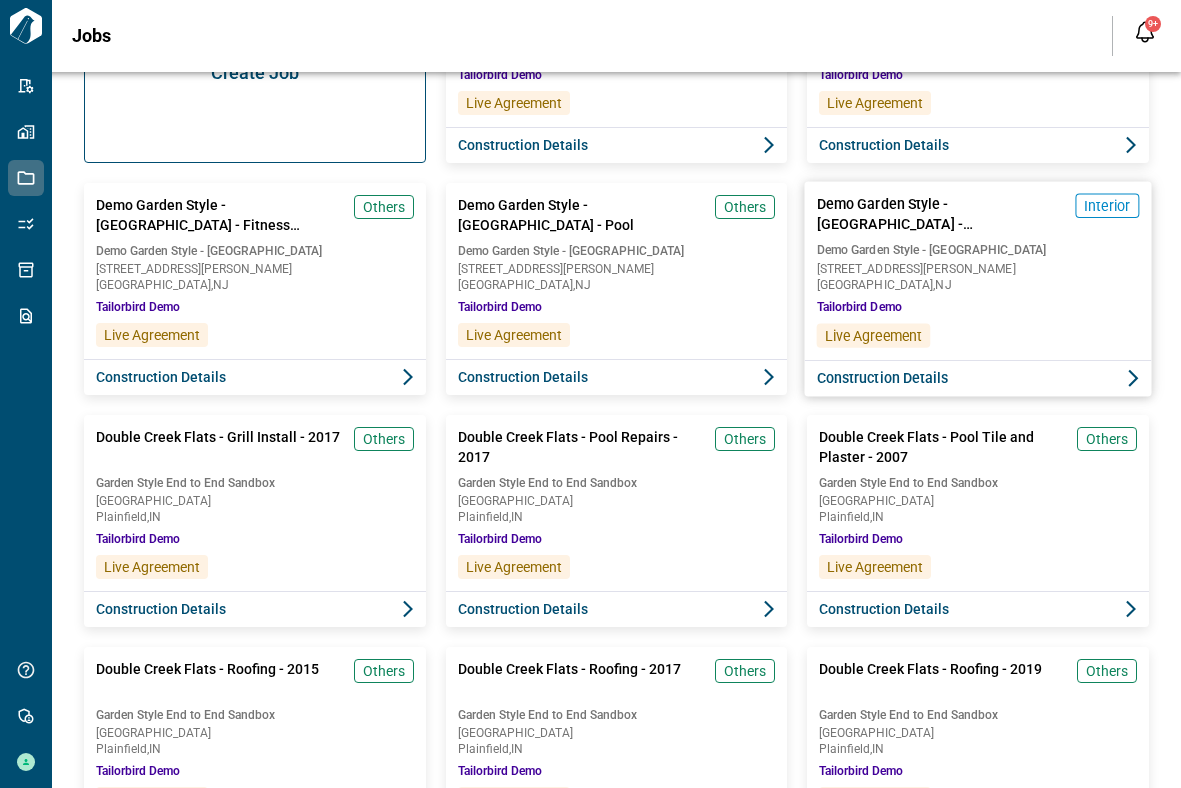 type 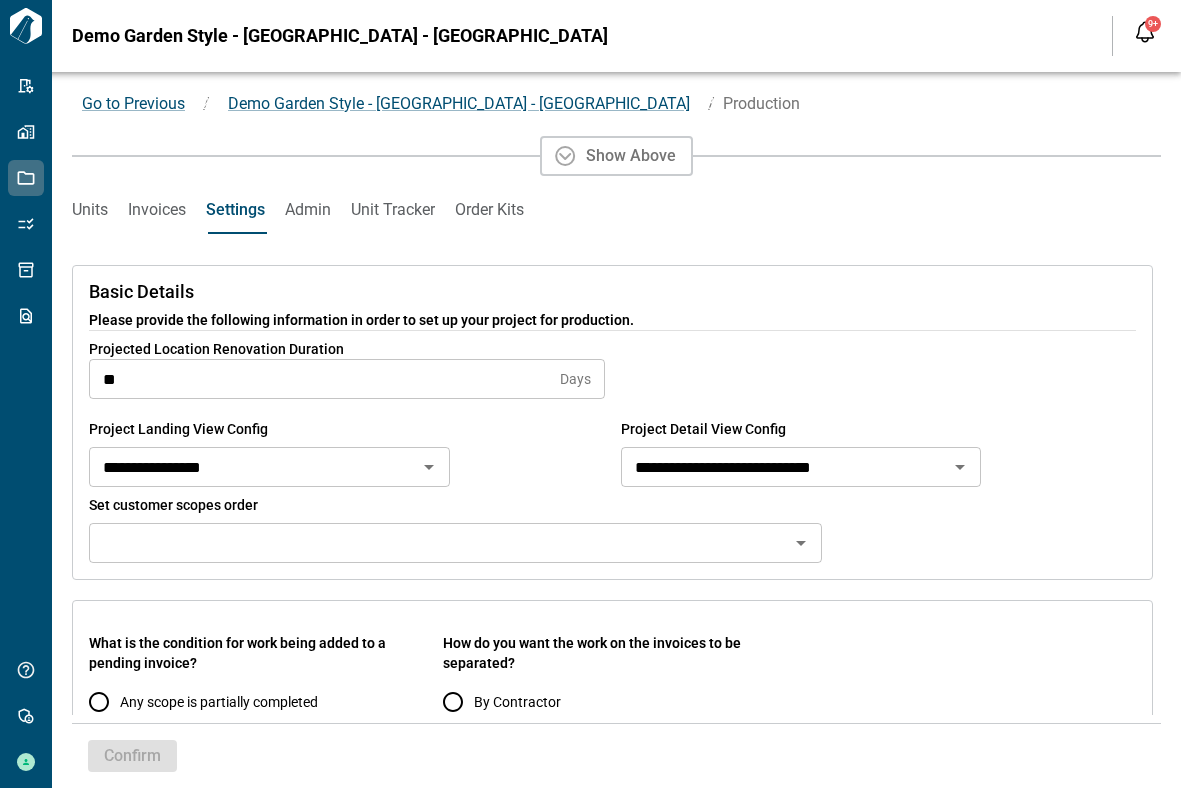 scroll, scrollTop: 0, scrollLeft: 0, axis: both 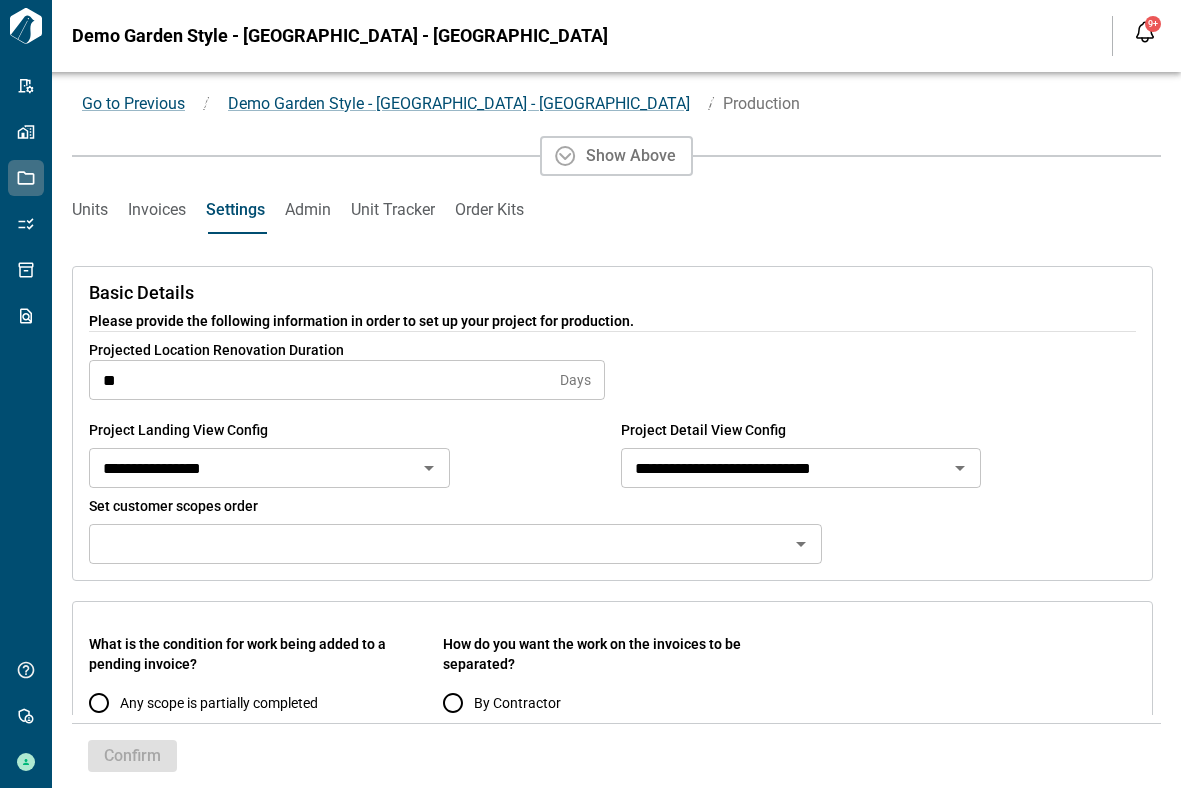 click on "Units Invoices Settings Admin Unit Tracker Order Kits" at bounding box center (616, 210) 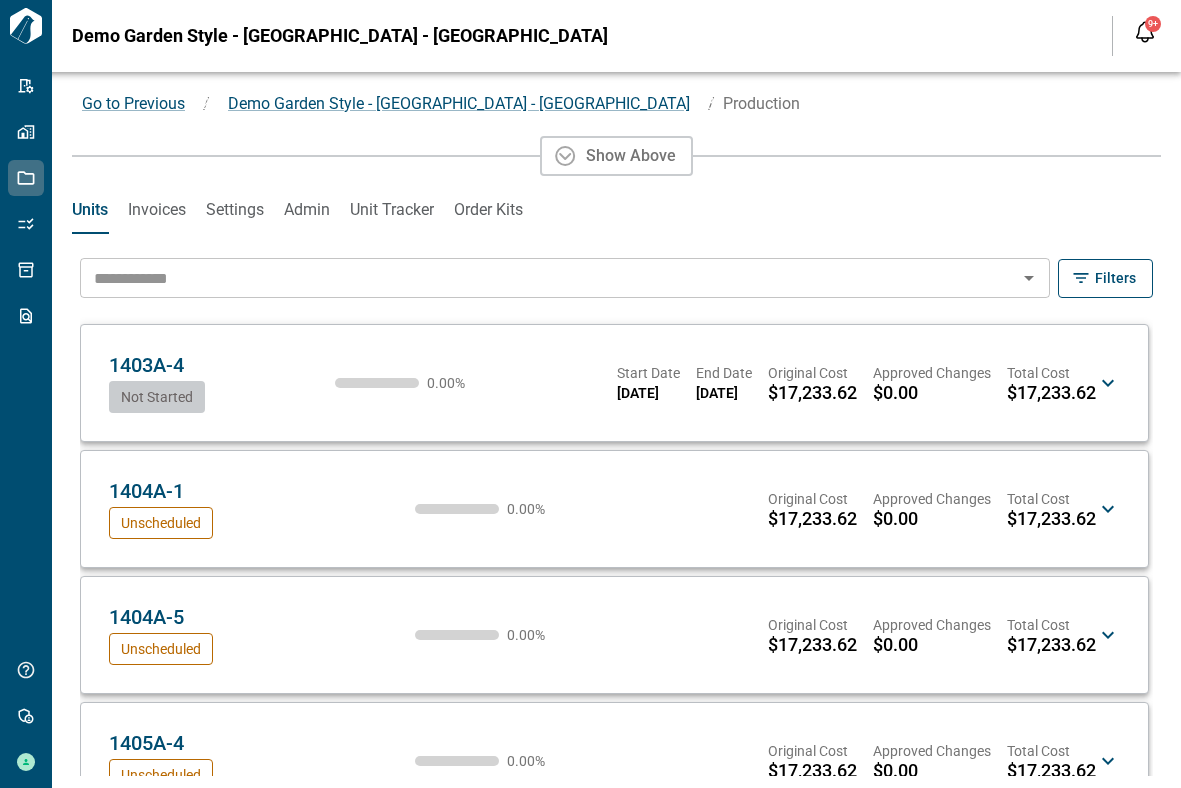 click on "1403A-4 SD Not Started 0.00 % Start Date [DATE] End Date [DATE] Original Cost $17,233.62 Approved Changes $0.00 Total Cost $17,233.62 SD" at bounding box center [614, 383] 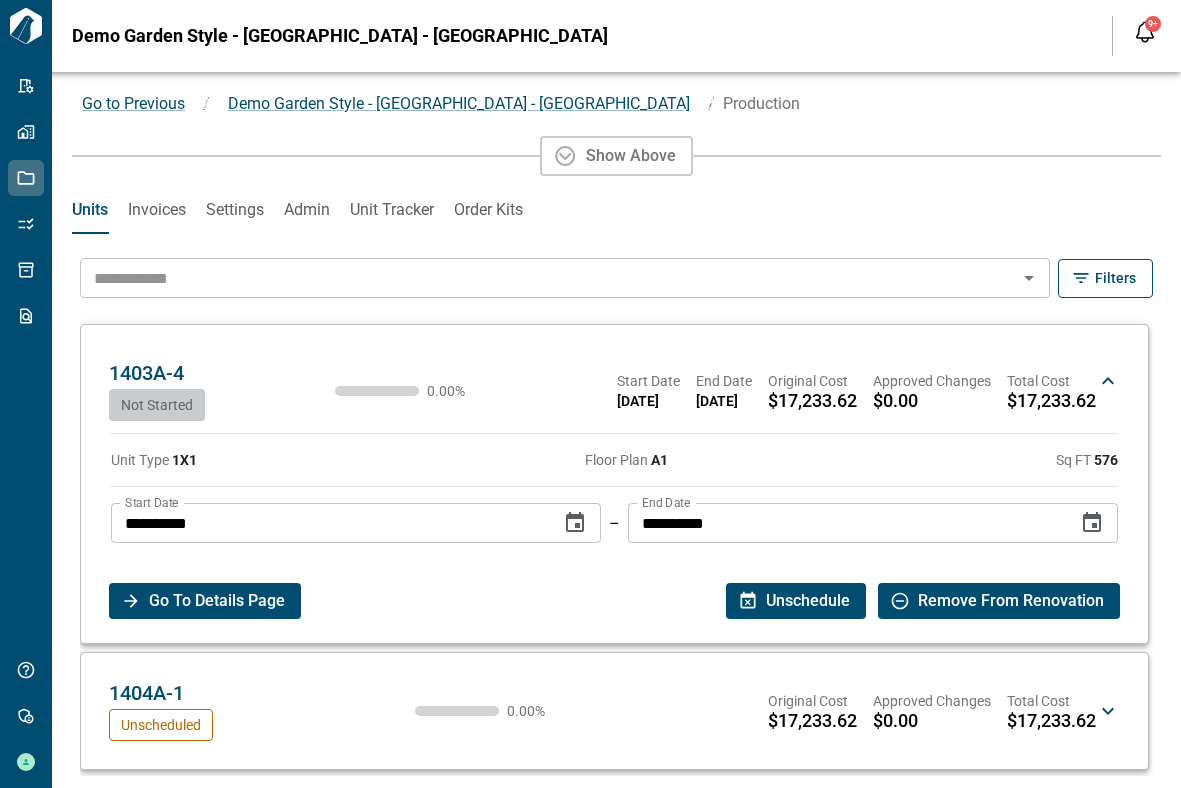 click on "Go To Details Page" at bounding box center (217, 601) 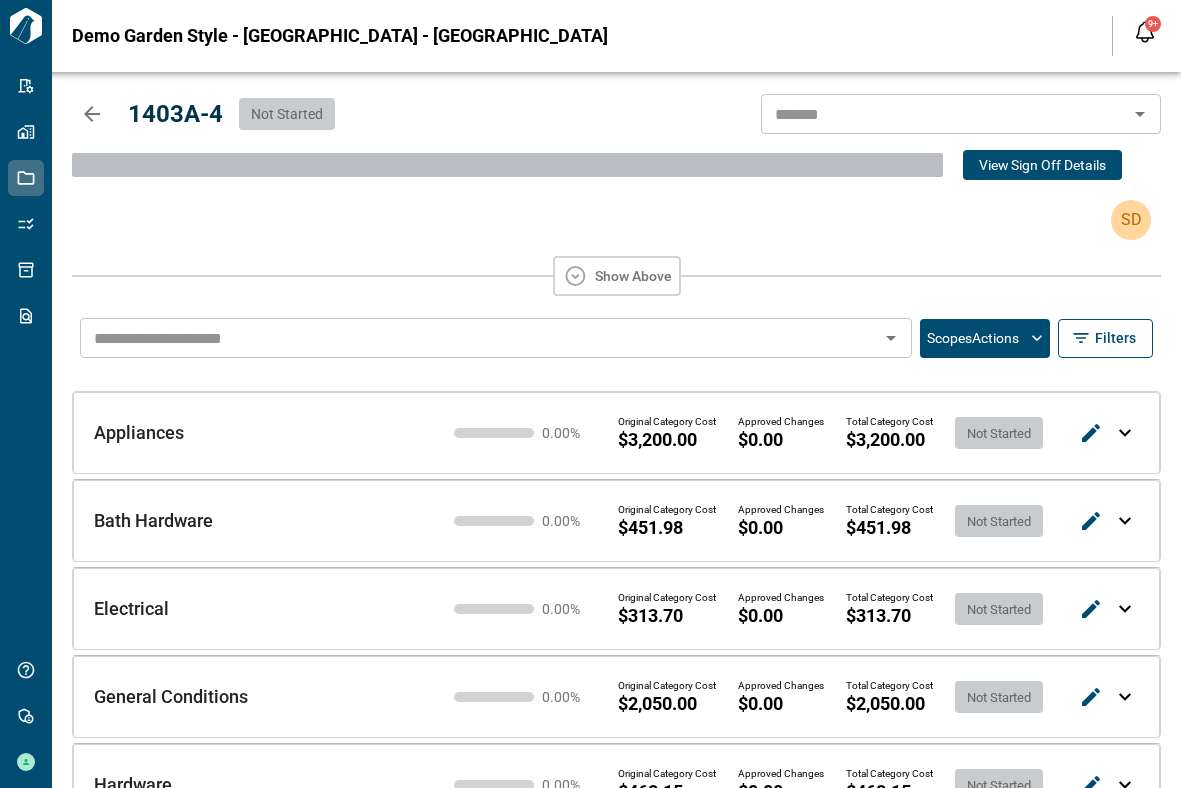 click on "Scopes  Actions" at bounding box center (985, 338) 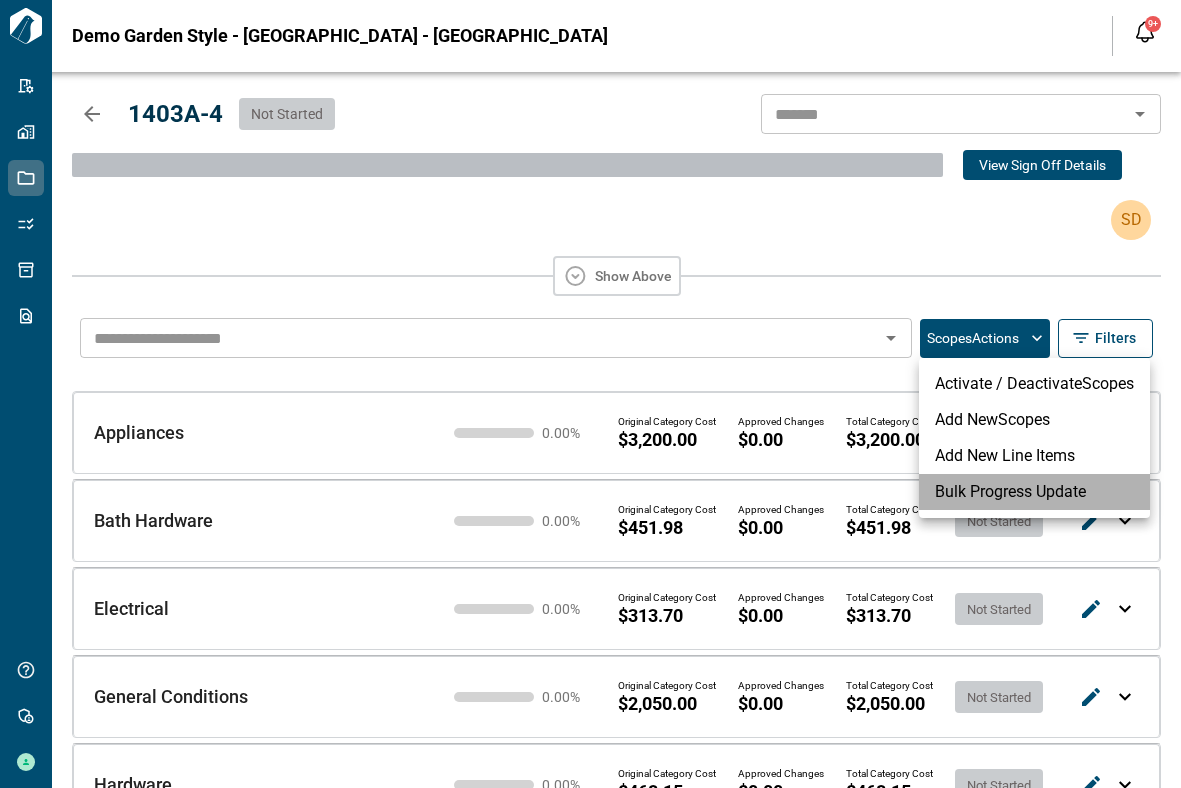 click on "Bulk Progress Update" at bounding box center [1034, 492] 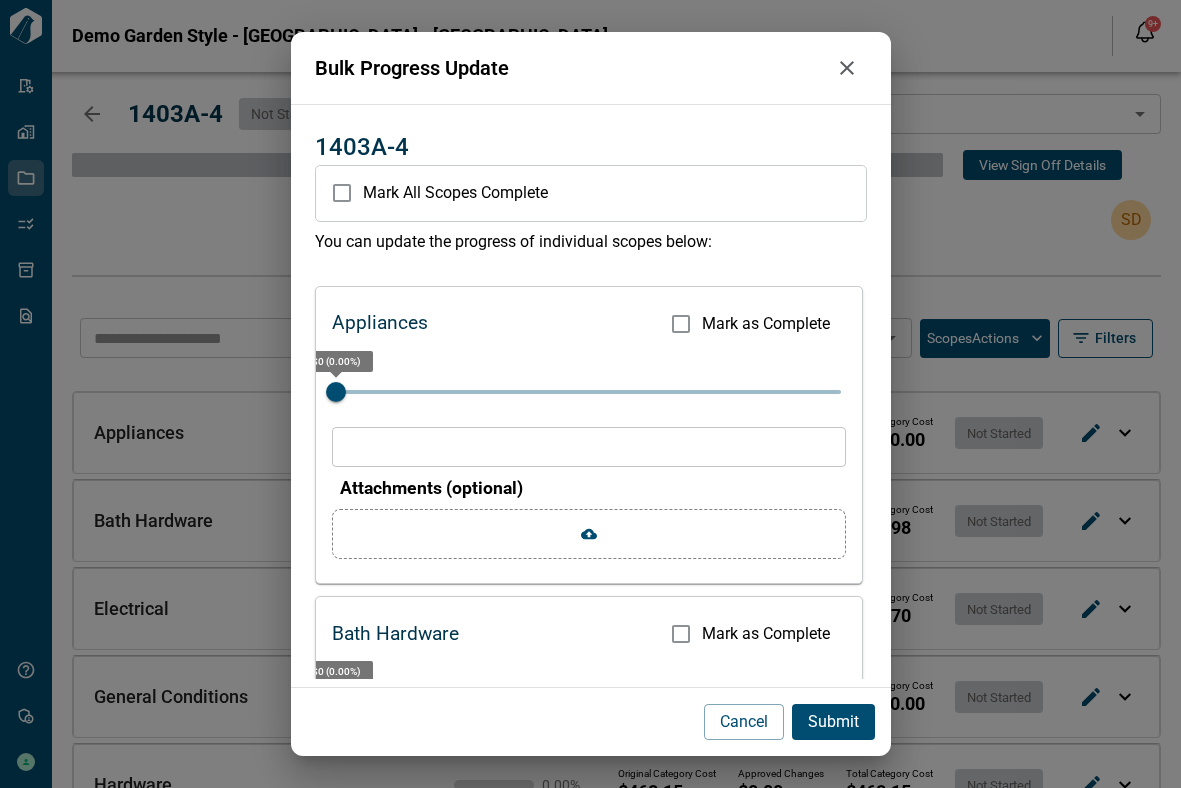 click on "Notes (optional)" at bounding box center [589, 447] 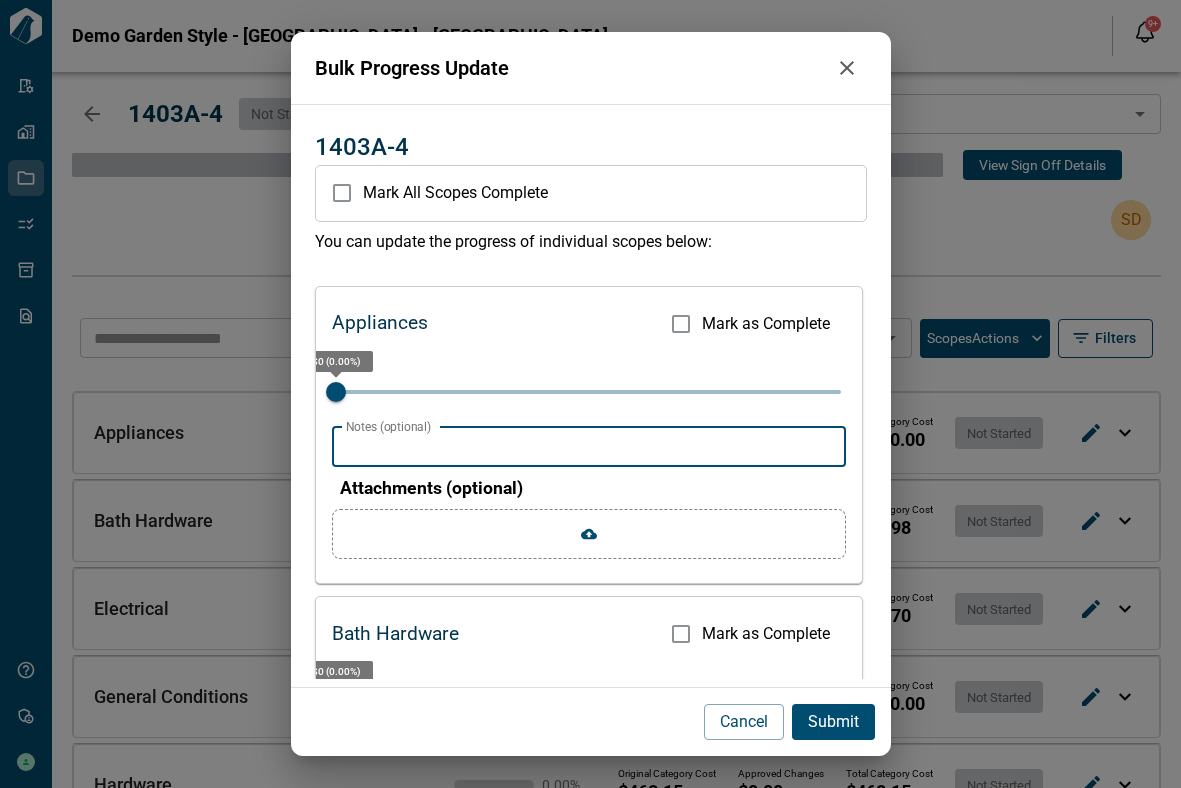 click 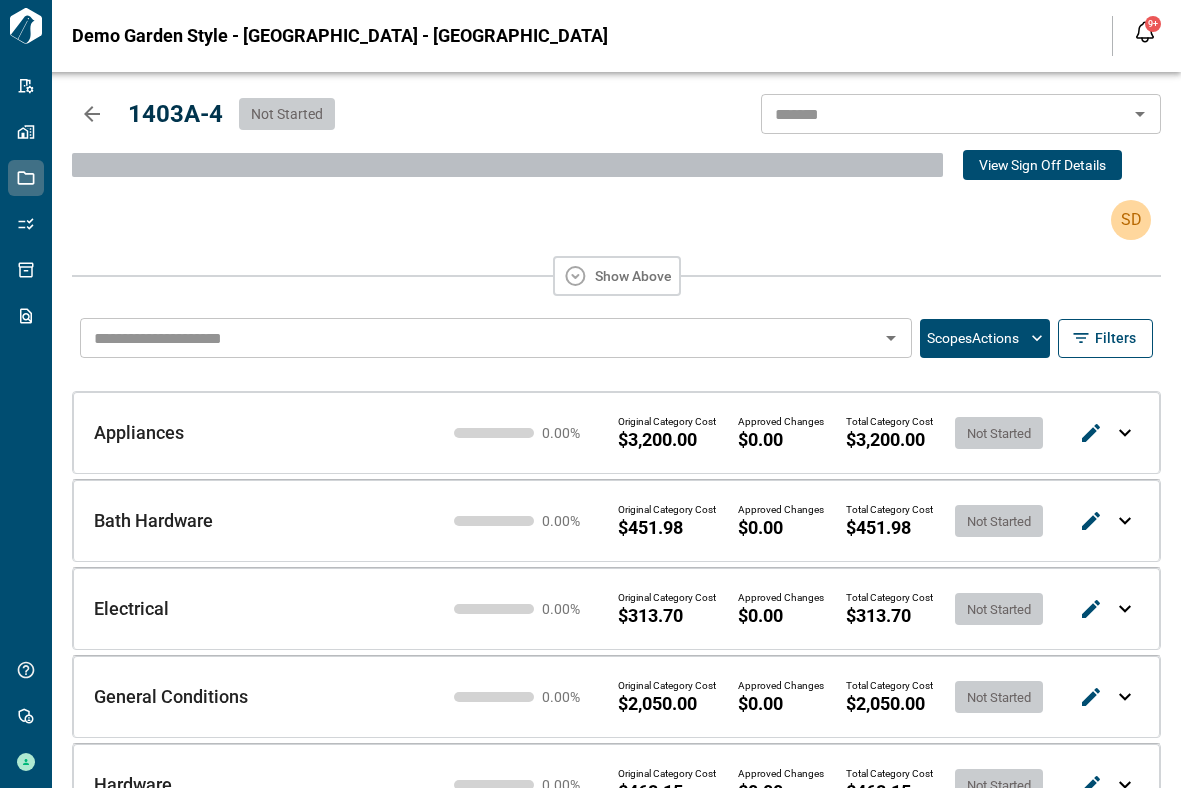 click on "Appliances Appliances 0.00 % Original Category Cost $3,200.00 Approved Changes $0.00 Total Category Cost $3,200.00 Not Started" at bounding box center [616, 432] 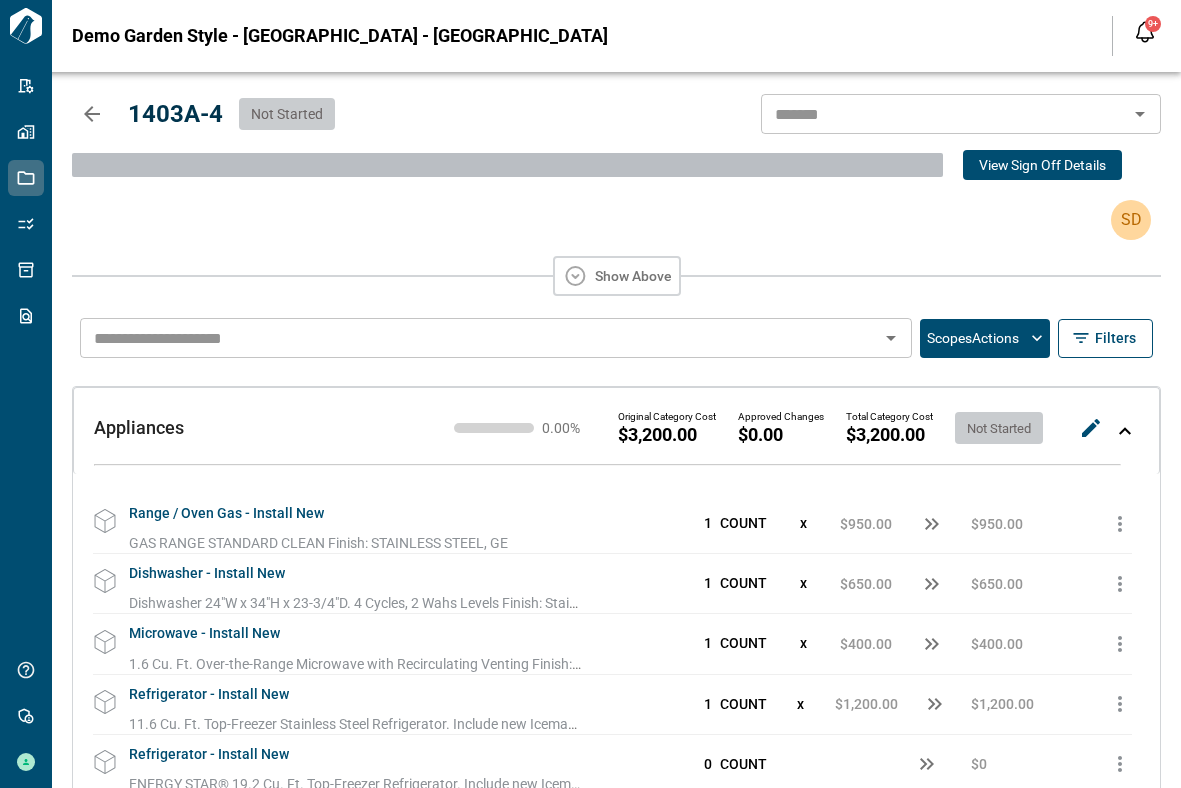 click at bounding box center [1125, 431] 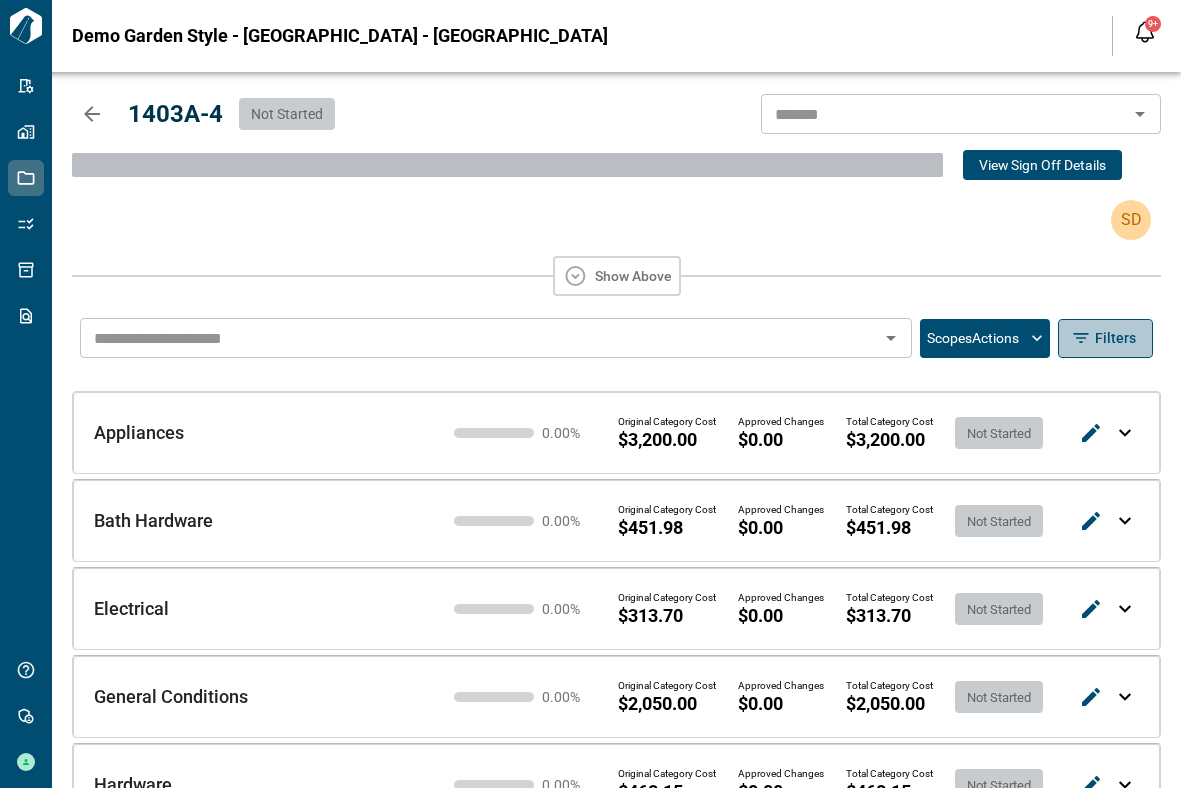 click on "Filters" at bounding box center [1105, 338] 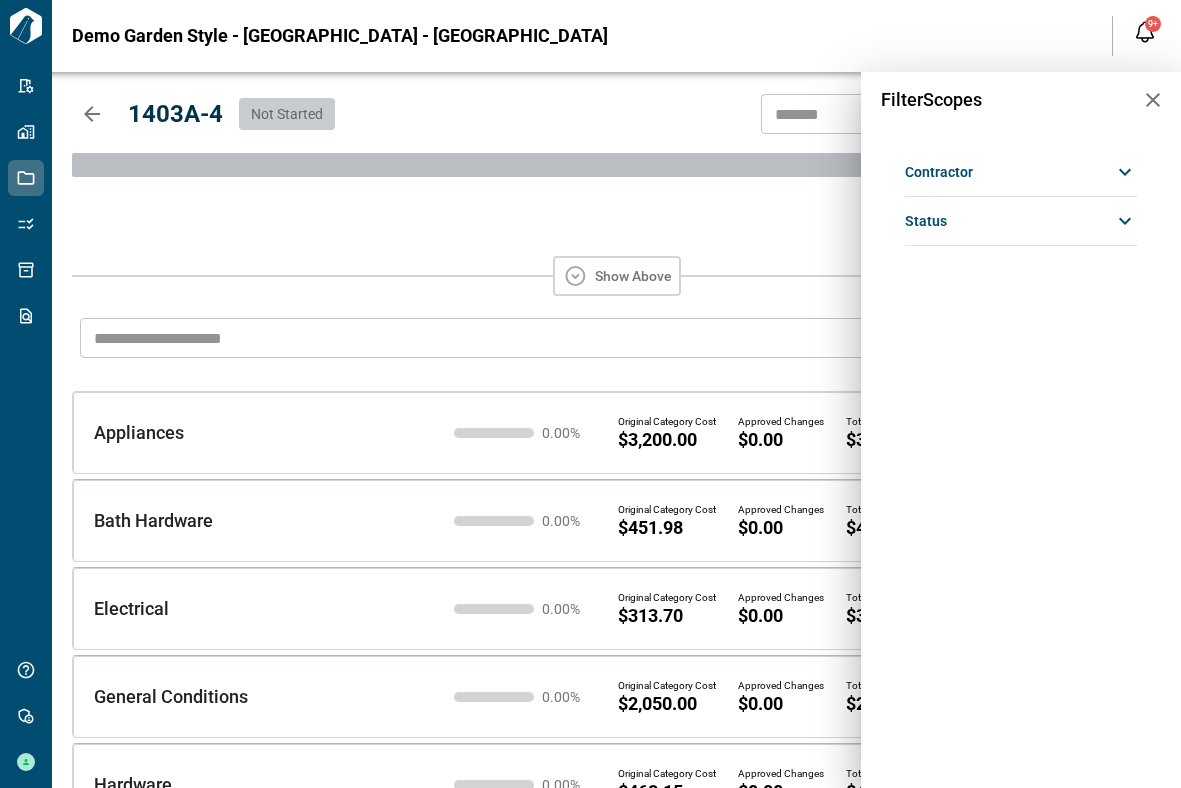 click 